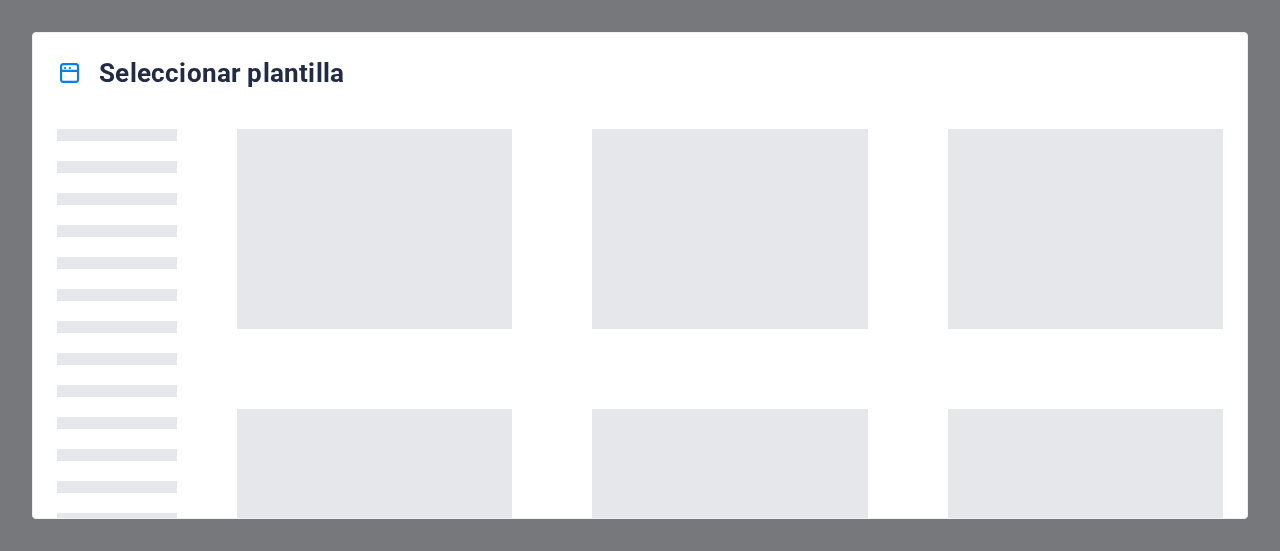 scroll, scrollTop: 0, scrollLeft: 0, axis: both 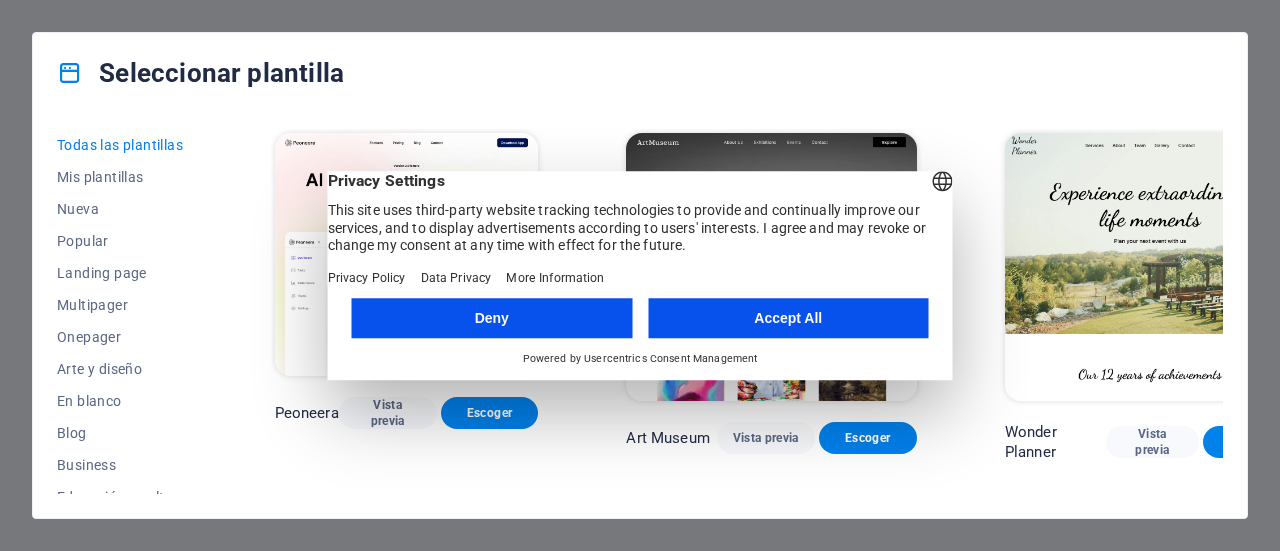 click on "Accept All" at bounding box center [788, 318] 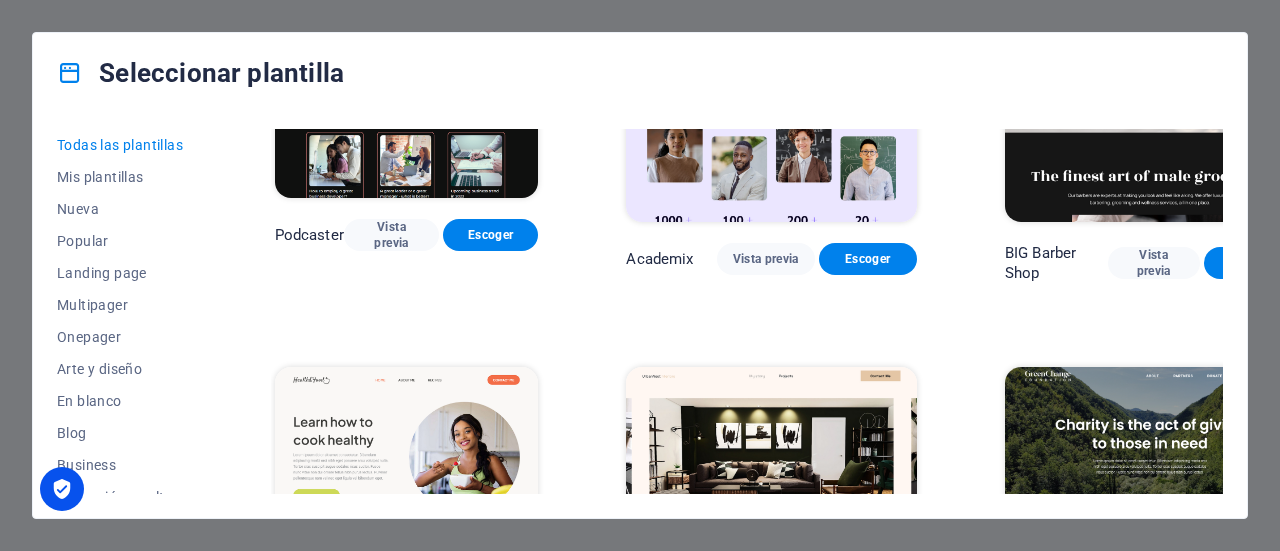 scroll, scrollTop: 1800, scrollLeft: 0, axis: vertical 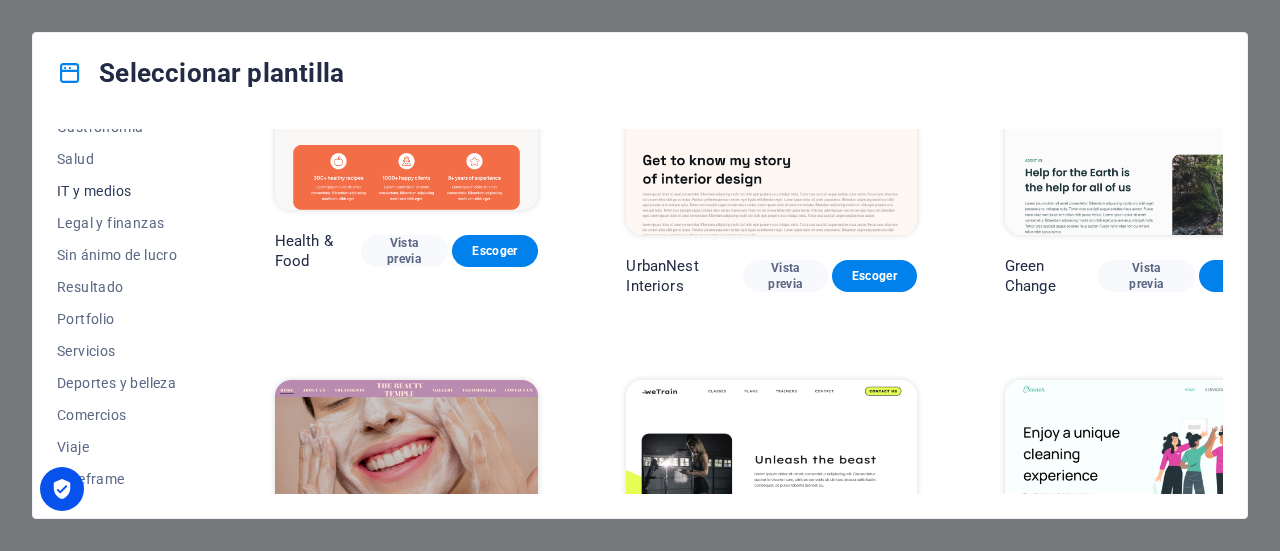 click on "IT y medios" at bounding box center [122, 191] 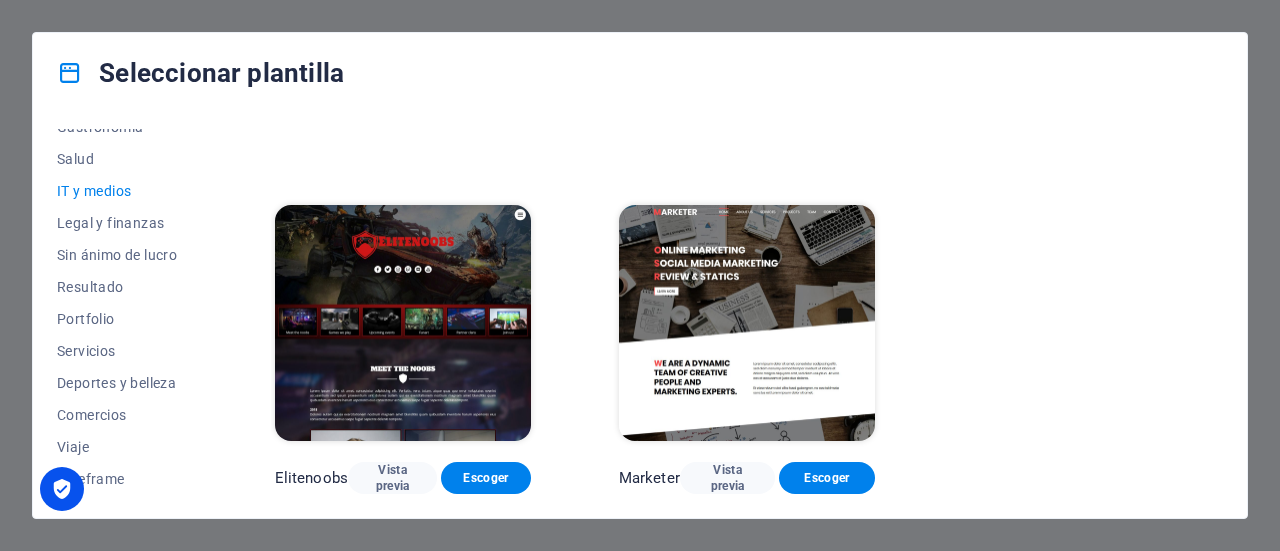 scroll, scrollTop: 1060, scrollLeft: 0, axis: vertical 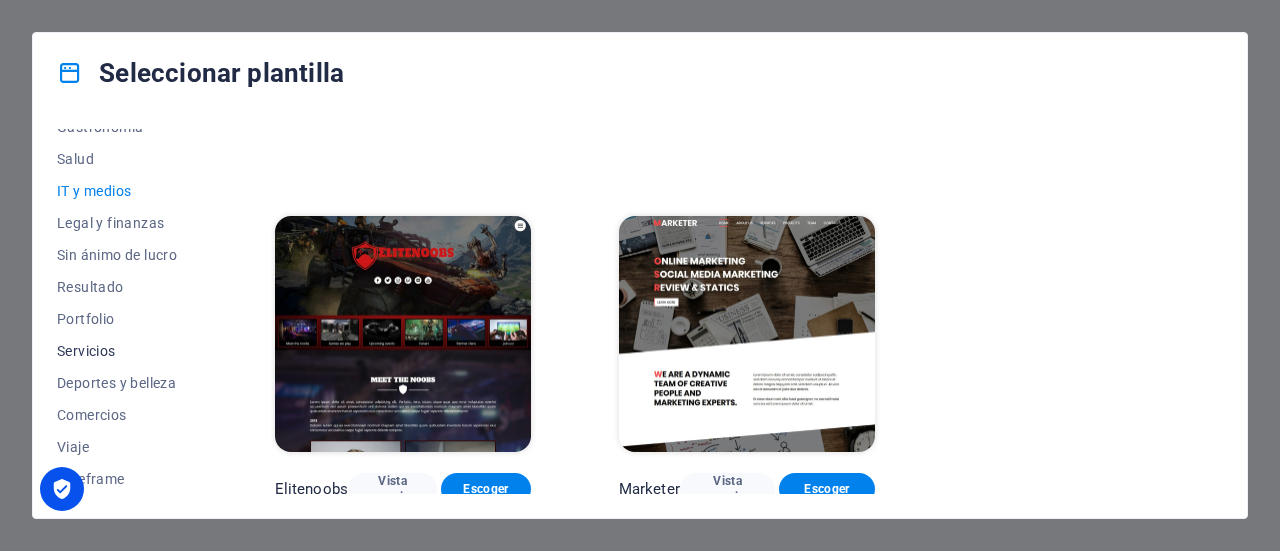 click on "Servicios" at bounding box center (122, 351) 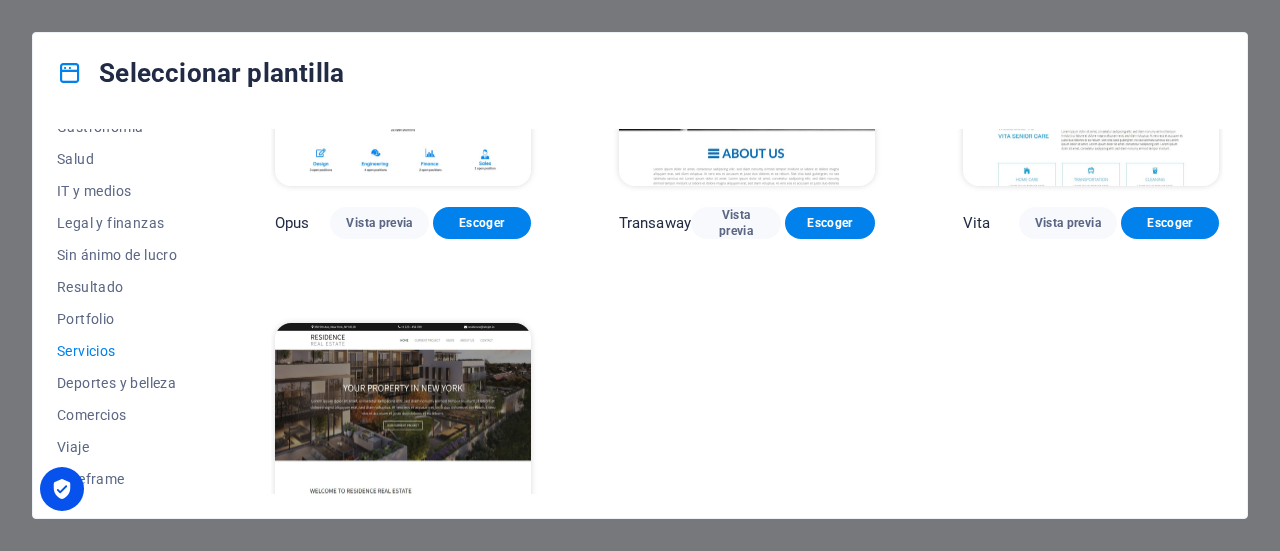 scroll, scrollTop: 2100, scrollLeft: 0, axis: vertical 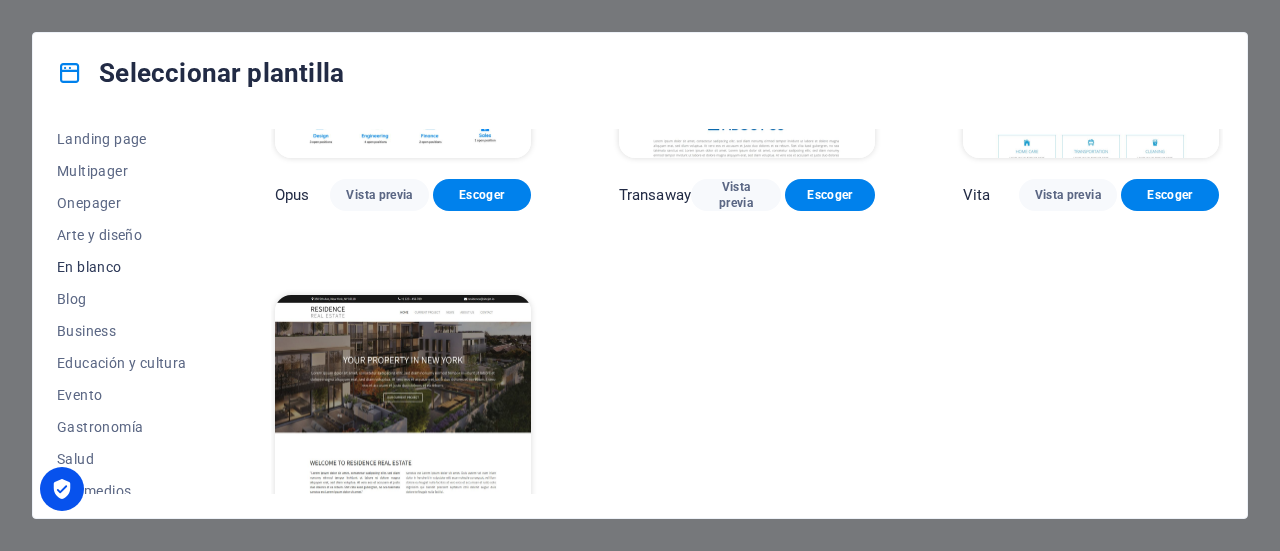 click on "En blanco" at bounding box center (122, 267) 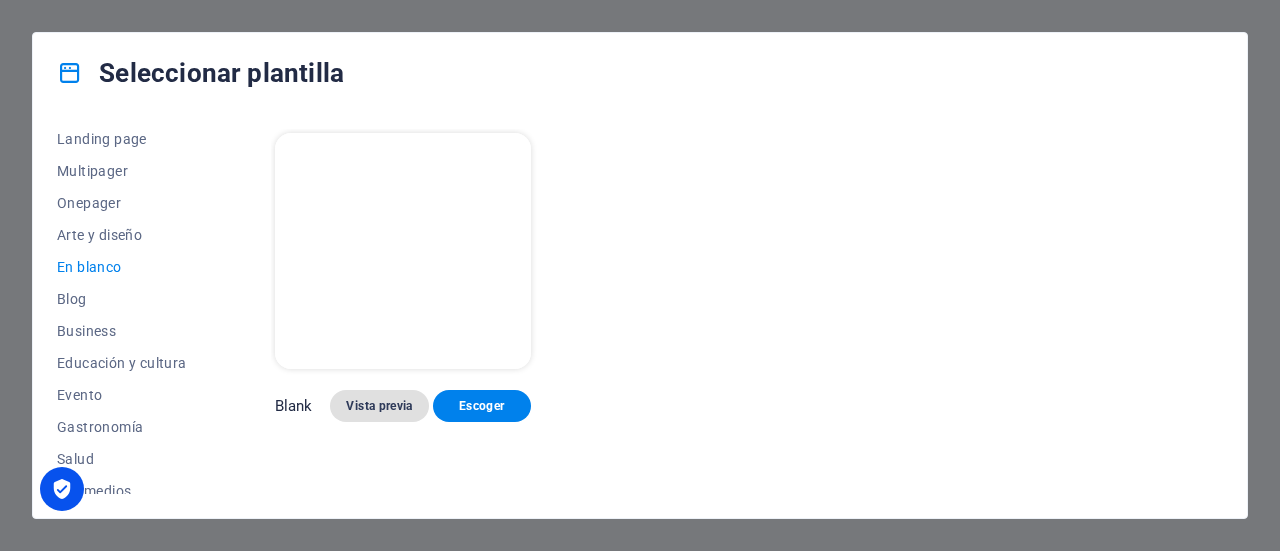 click on "Vista previa" at bounding box center [379, 406] 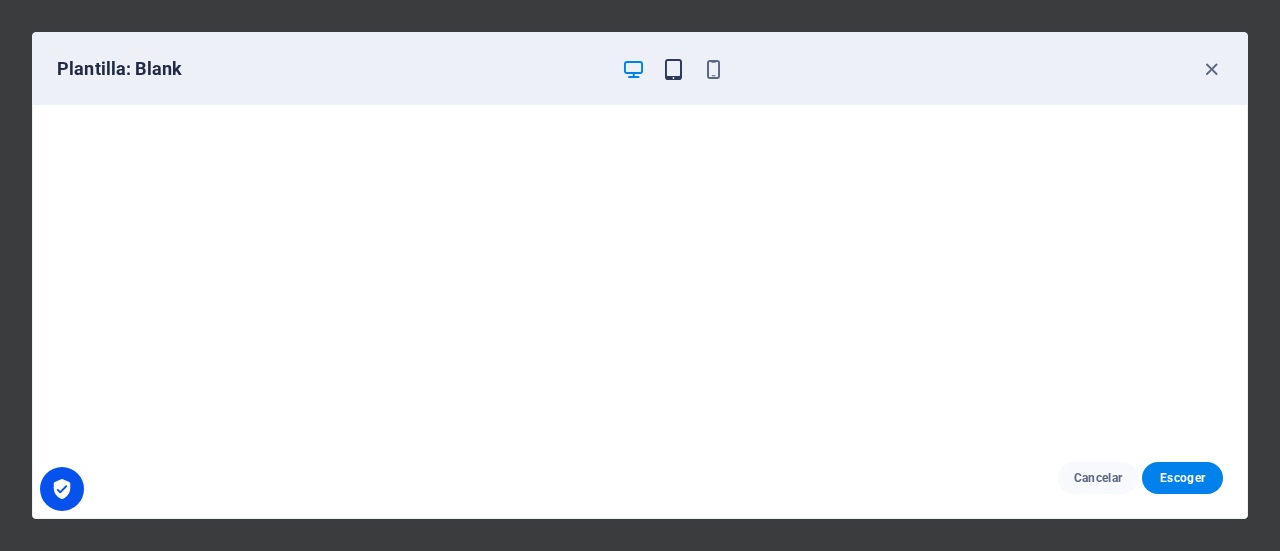 click at bounding box center (673, 69) 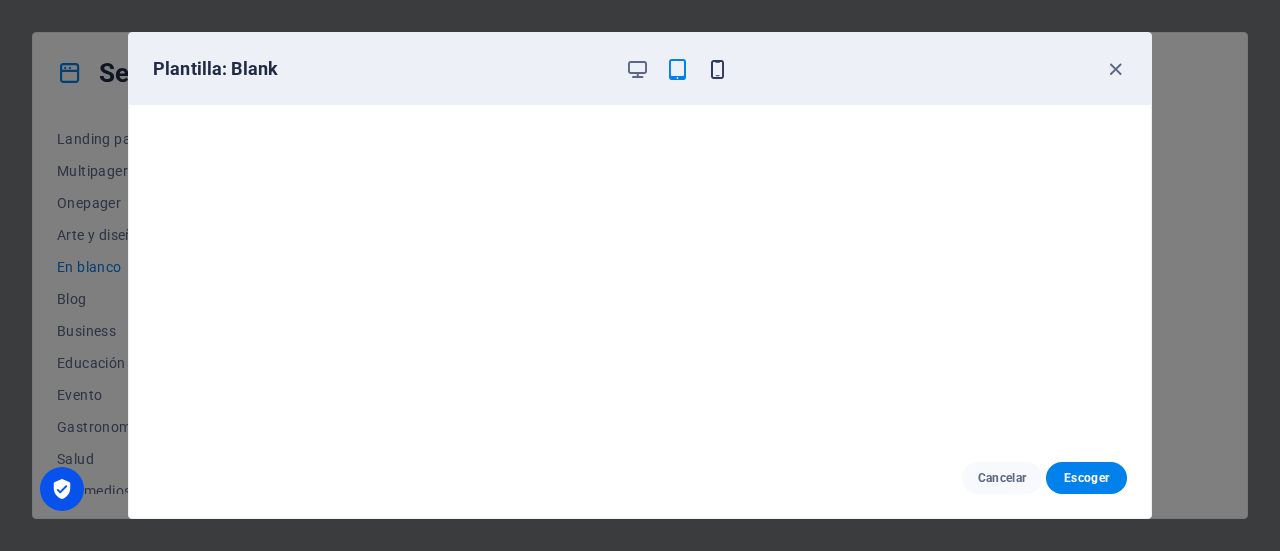 click at bounding box center [717, 69] 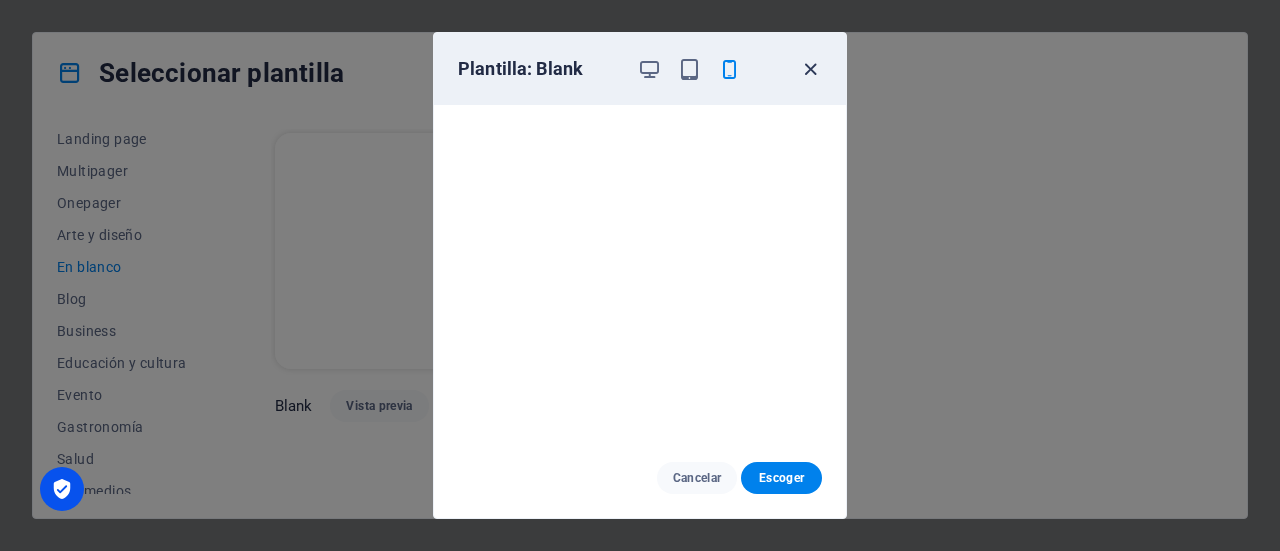 click at bounding box center [810, 69] 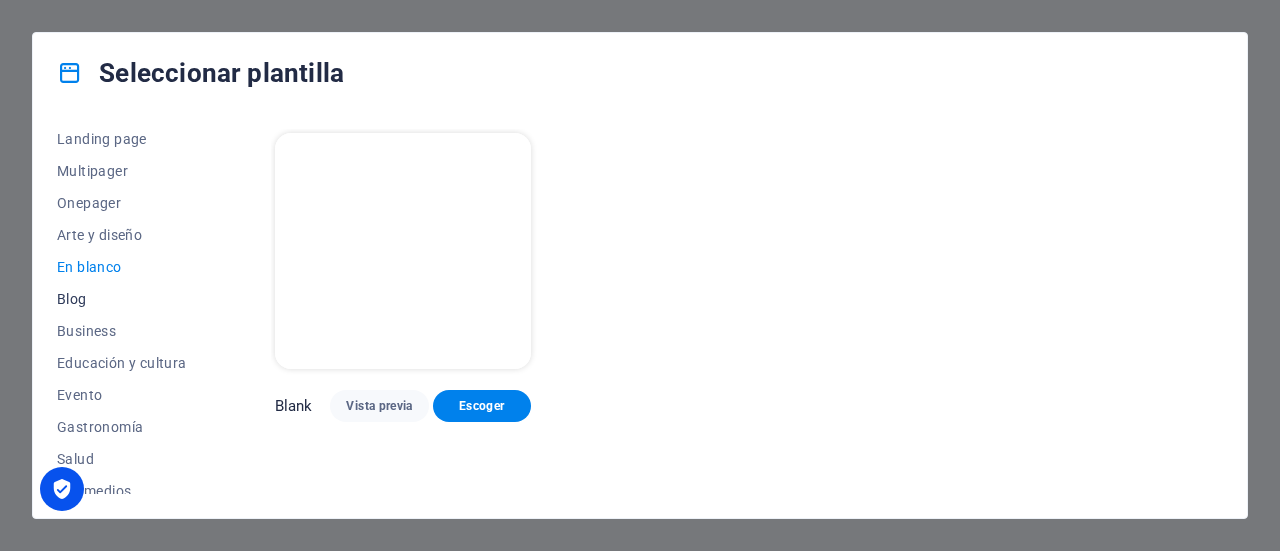 click on "Blog" at bounding box center (122, 299) 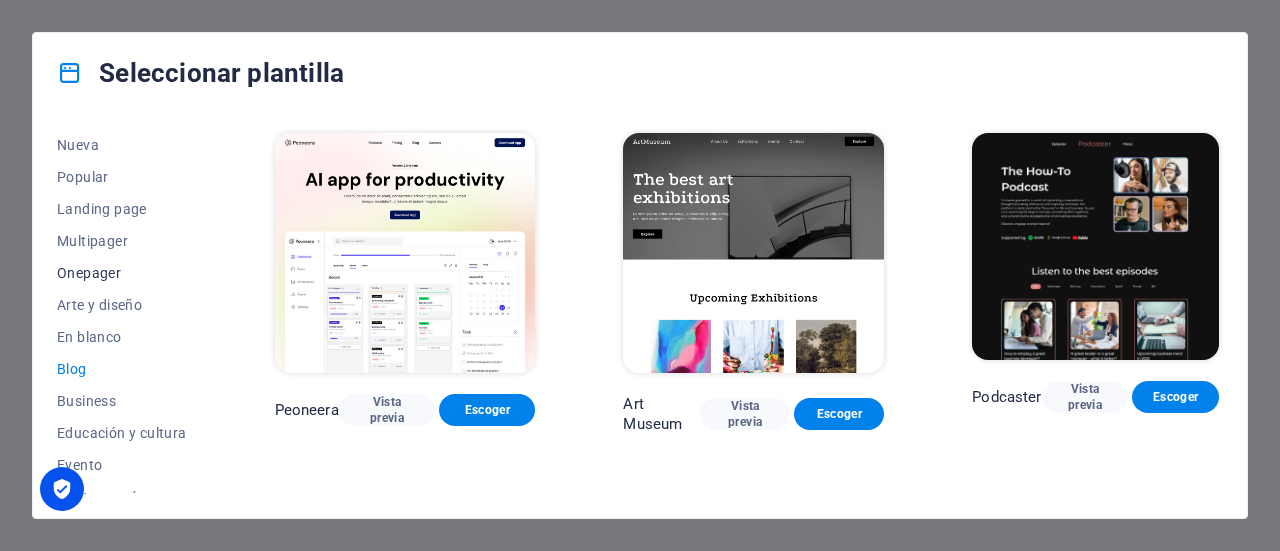 scroll, scrollTop: 34, scrollLeft: 0, axis: vertical 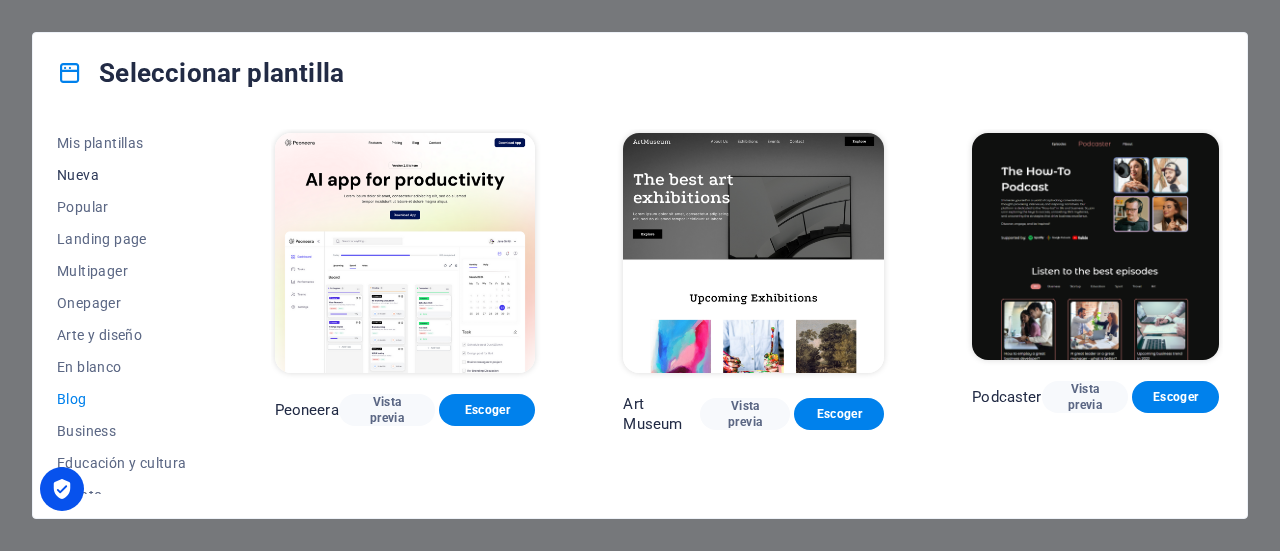 click on "Nueva" at bounding box center (122, 175) 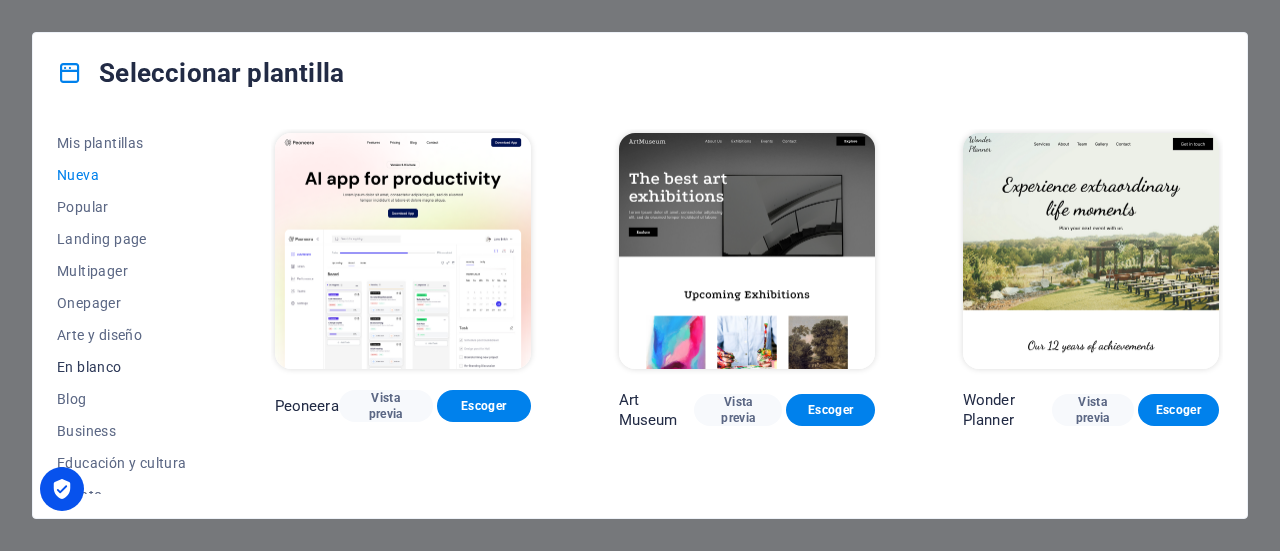 click on "En blanco" at bounding box center (122, 367) 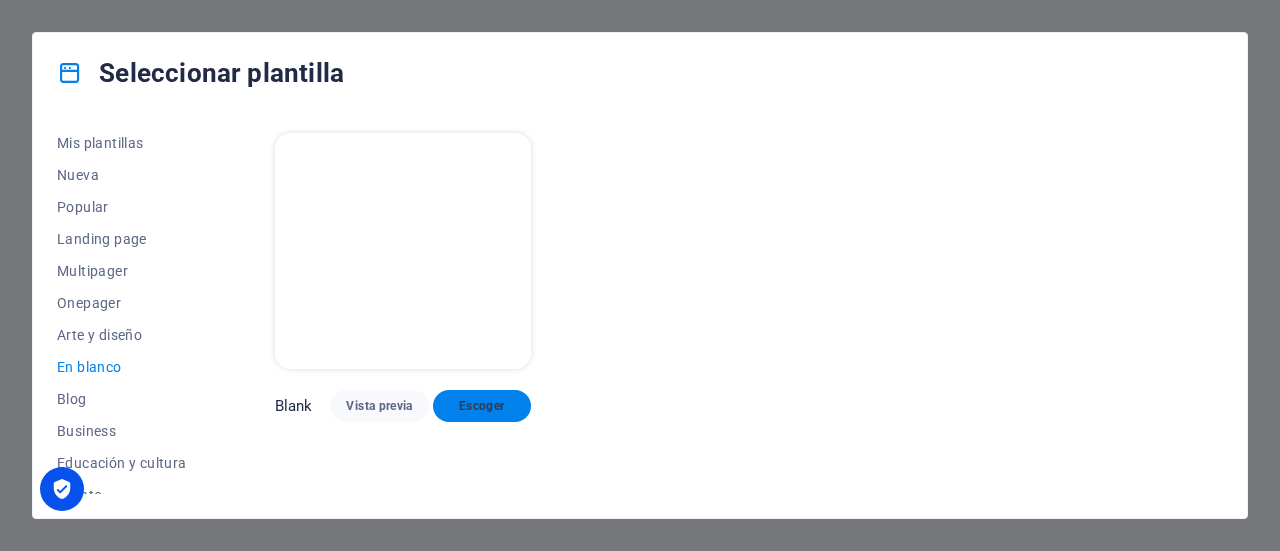 click on "Escoger" at bounding box center [482, 406] 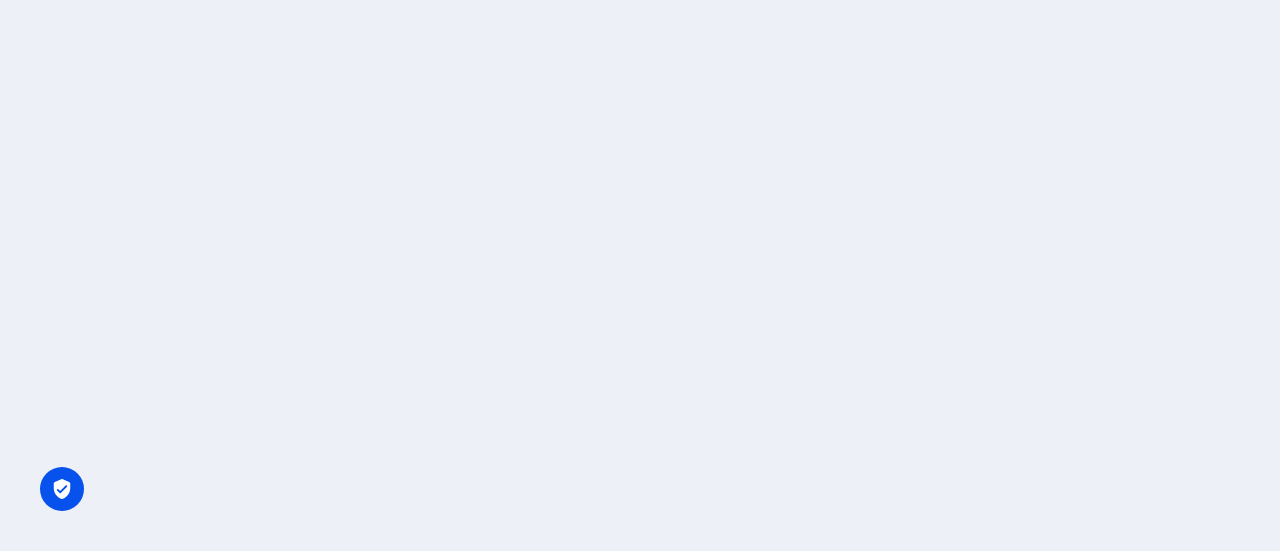 scroll, scrollTop: 0, scrollLeft: 0, axis: both 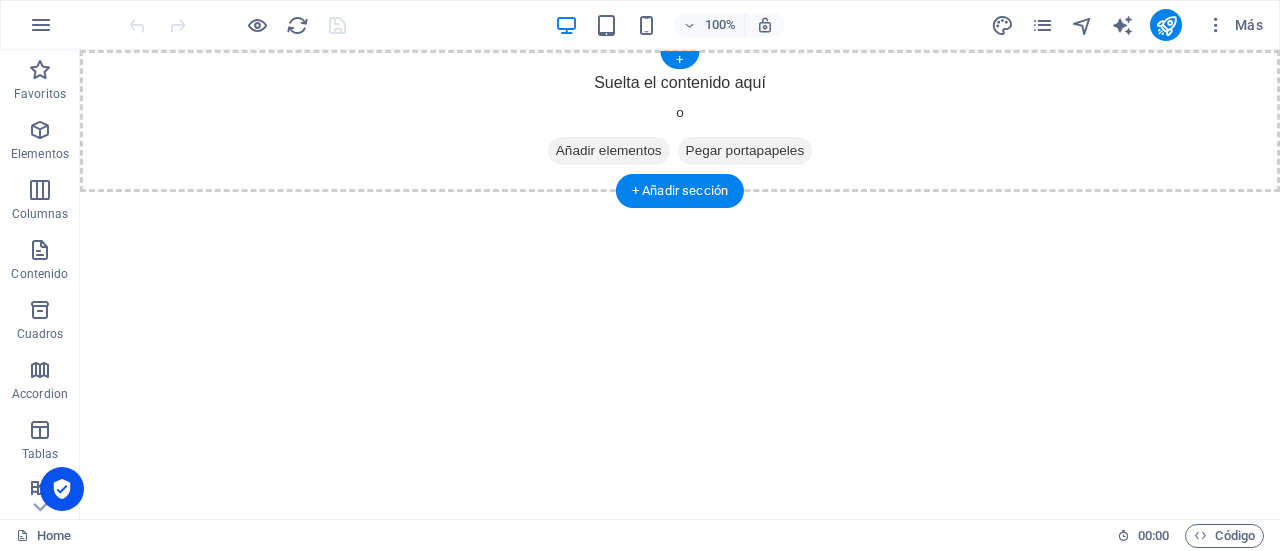 click on "Añadir elementos" at bounding box center (609, 151) 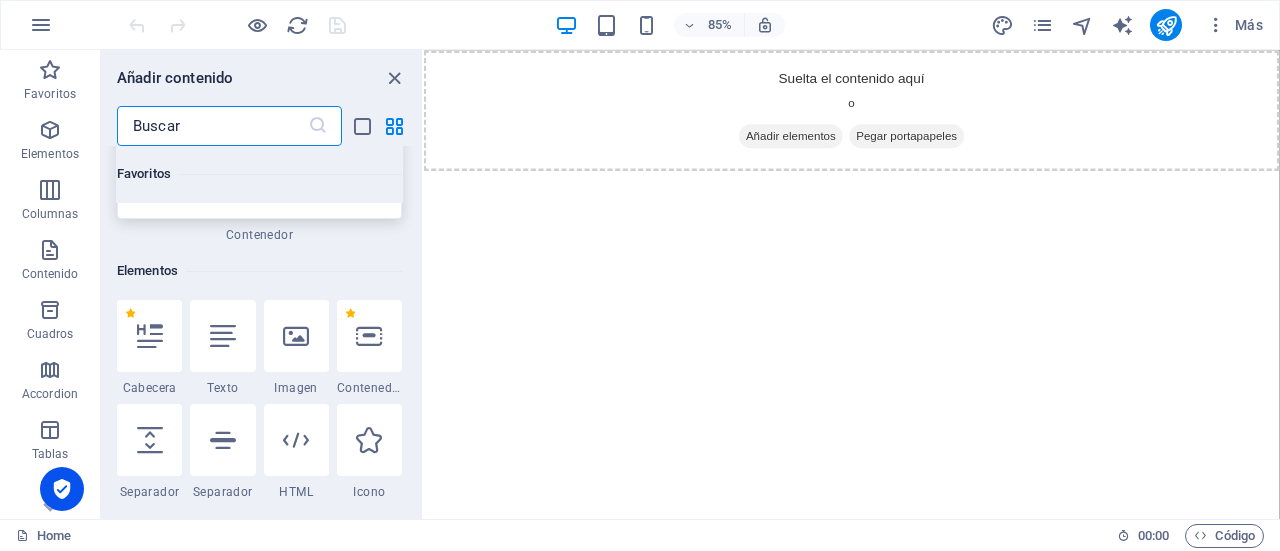scroll, scrollTop: 300, scrollLeft: 0, axis: vertical 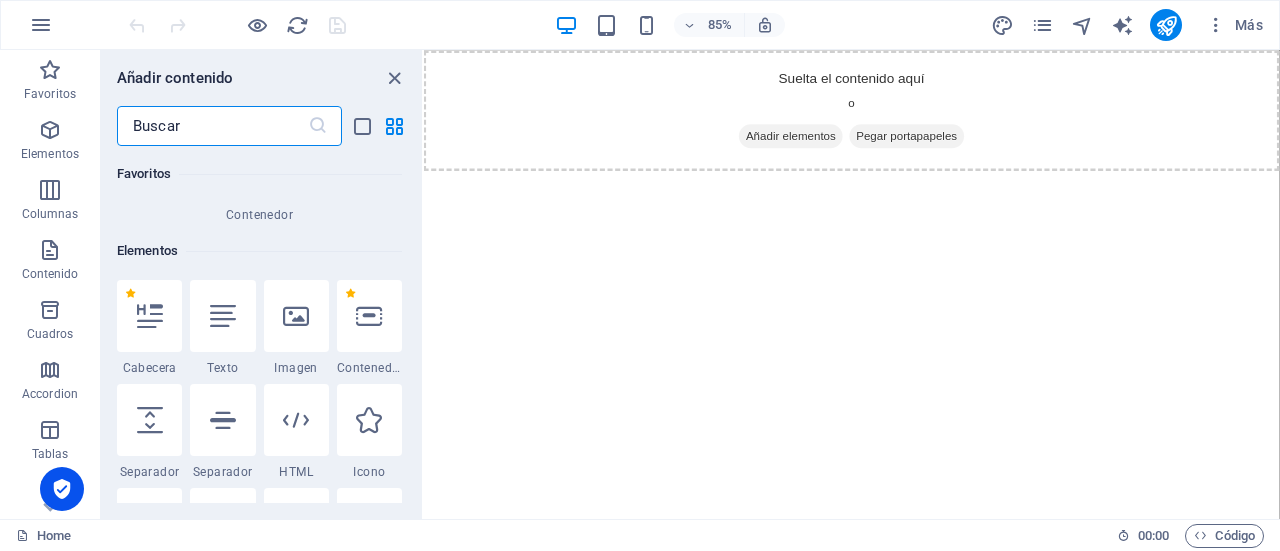 click at bounding box center [296, 316] 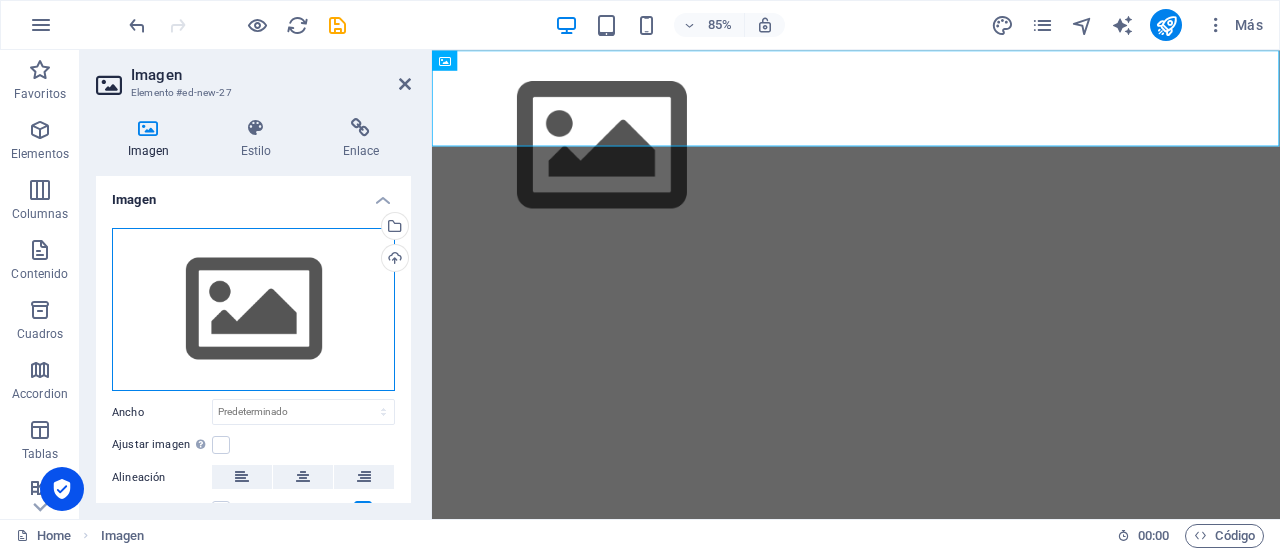 click on "Arrastra archivos aquí, haz clic para escoger archivos o  selecciona archivos de Archivos o de nuestra galería gratuita de fotos y vídeos" at bounding box center [253, 310] 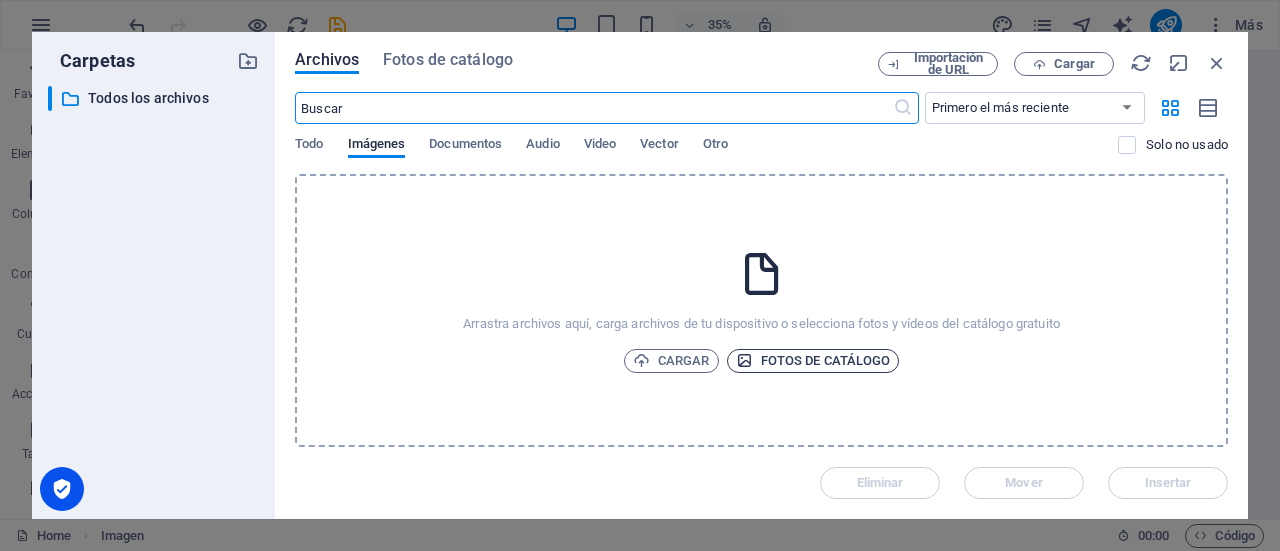 click on "Fotos de catálogo" at bounding box center [813, 361] 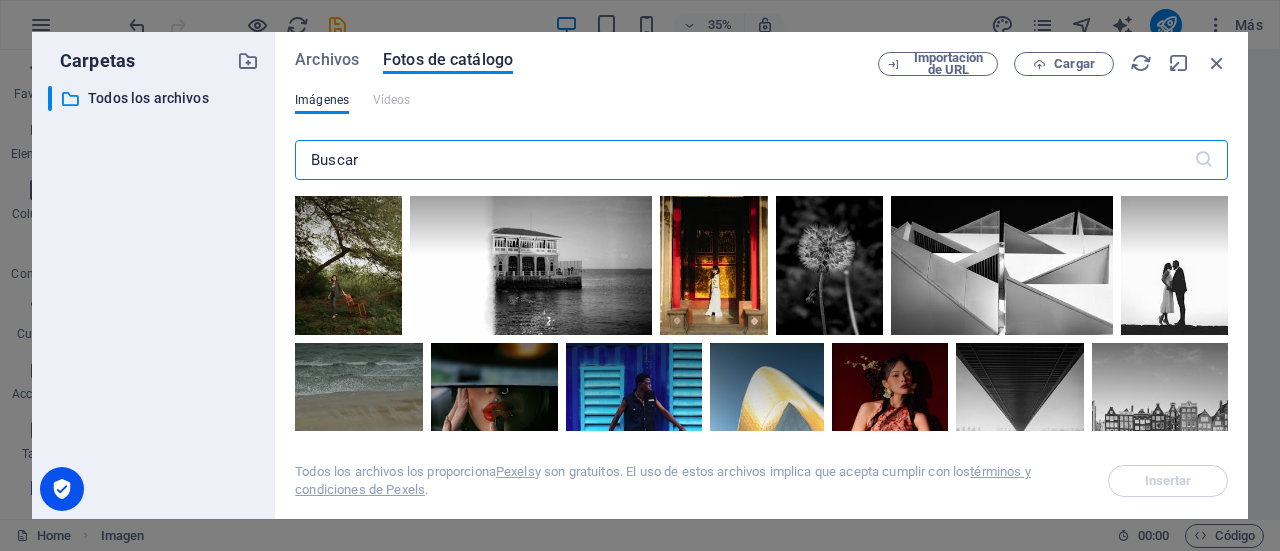 scroll, scrollTop: 0, scrollLeft: 0, axis: both 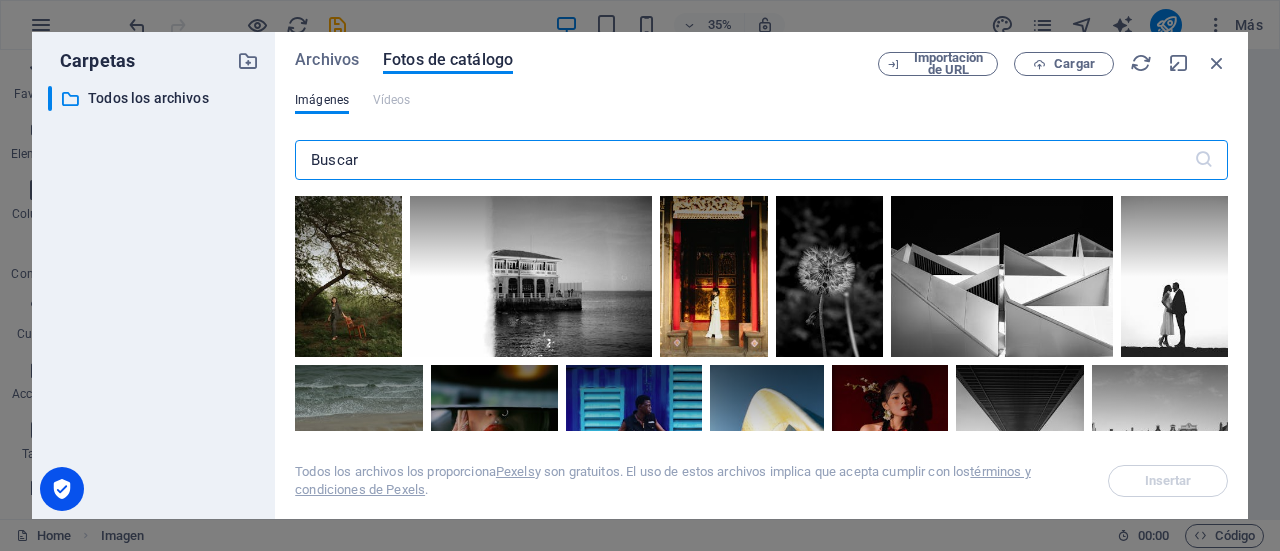 click at bounding box center (744, 160) 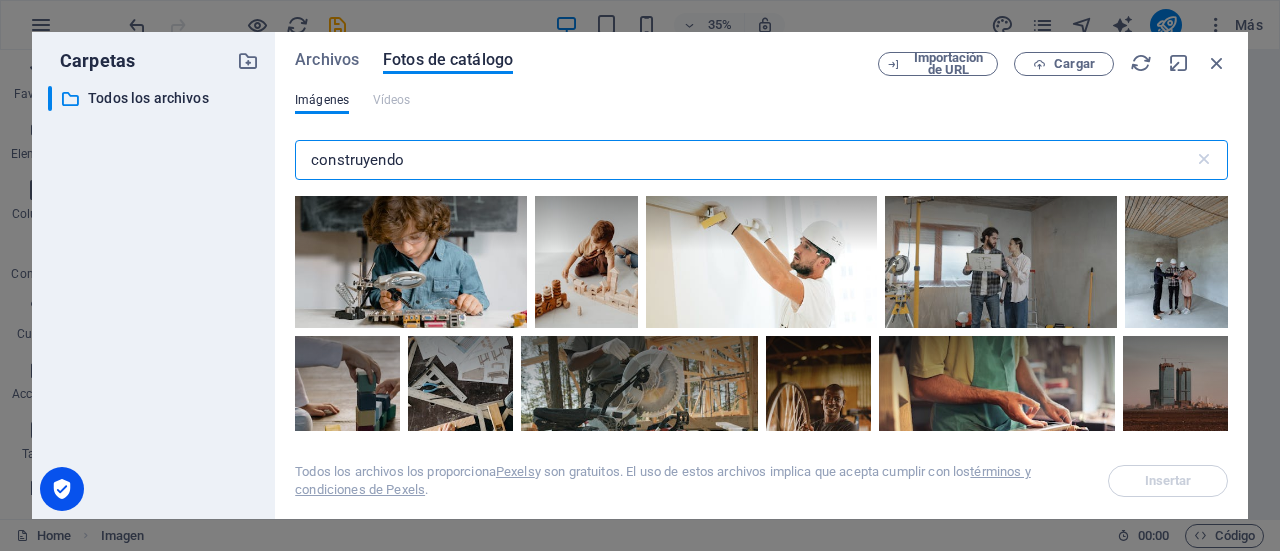 scroll, scrollTop: 0, scrollLeft: 0, axis: both 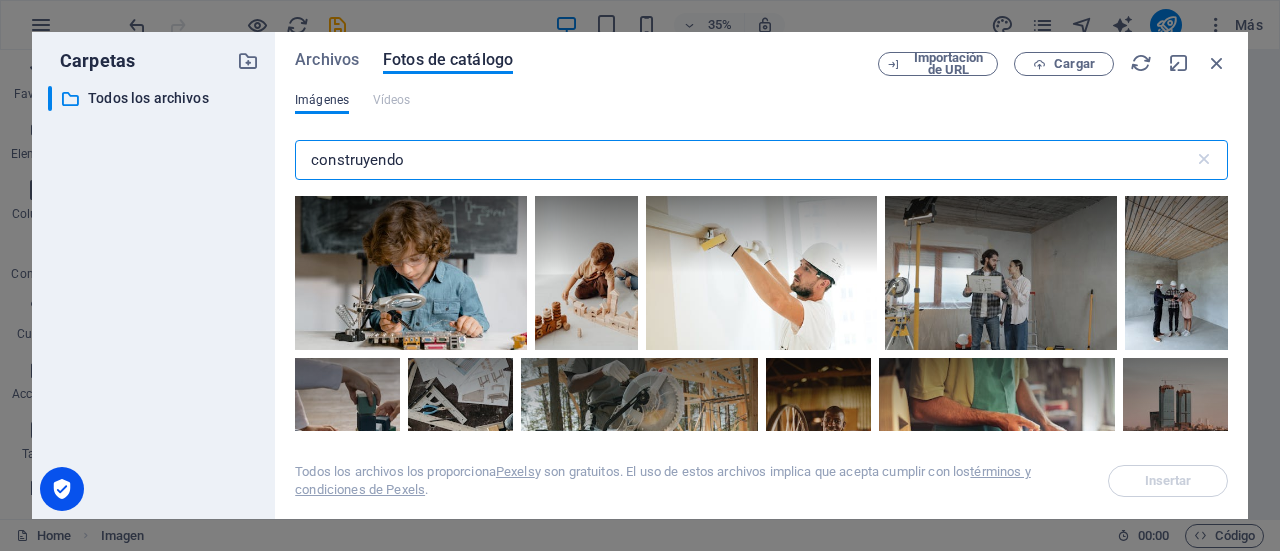 type on "construyendo" 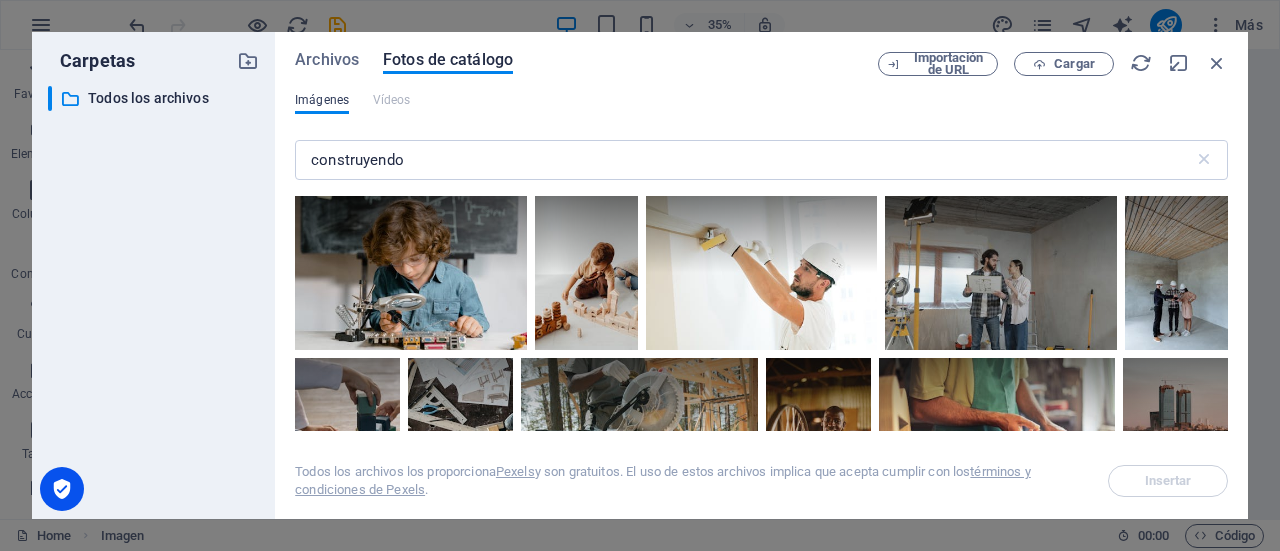 click on "Imágenes" at bounding box center [322, 100] 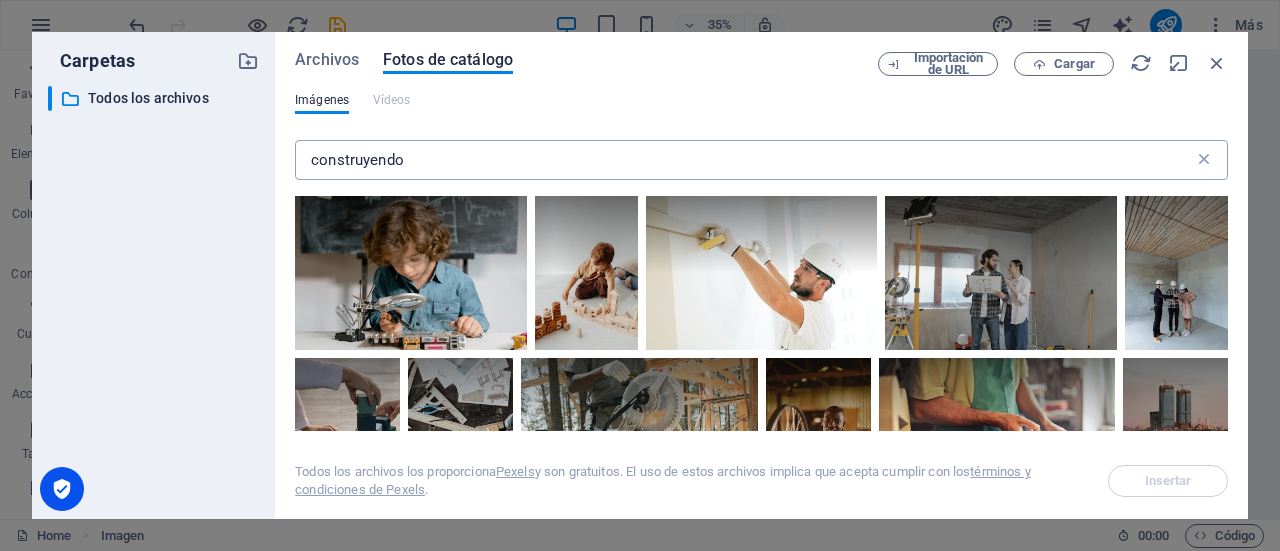 drag, startPoint x: 1216, startPoint y: 167, endPoint x: 1206, endPoint y: 157, distance: 14.142136 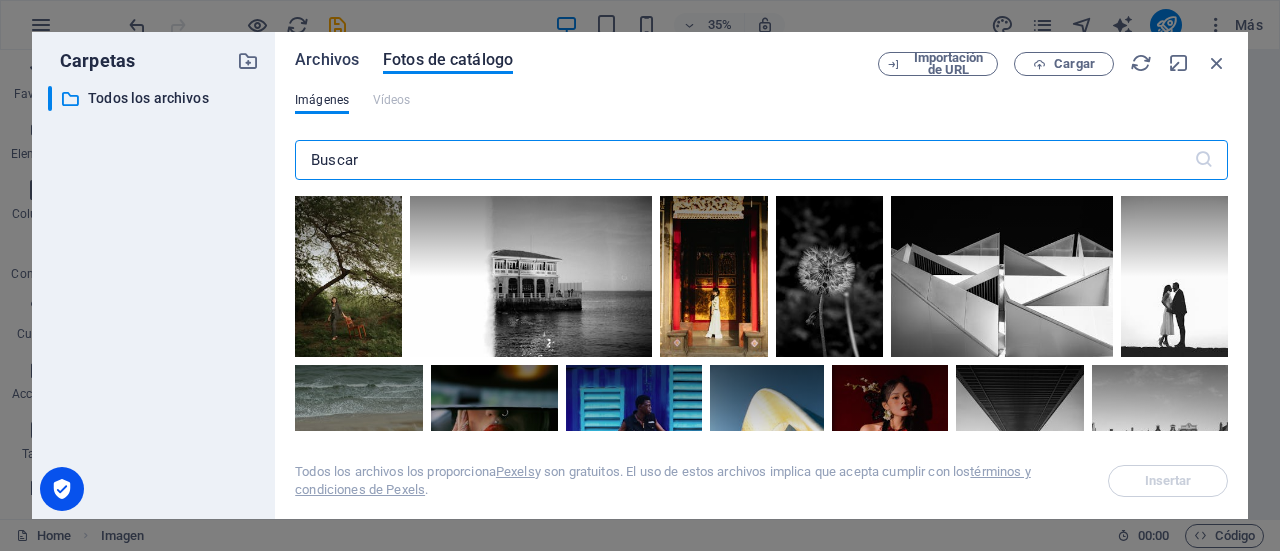 click on "Archivos" at bounding box center [327, 60] 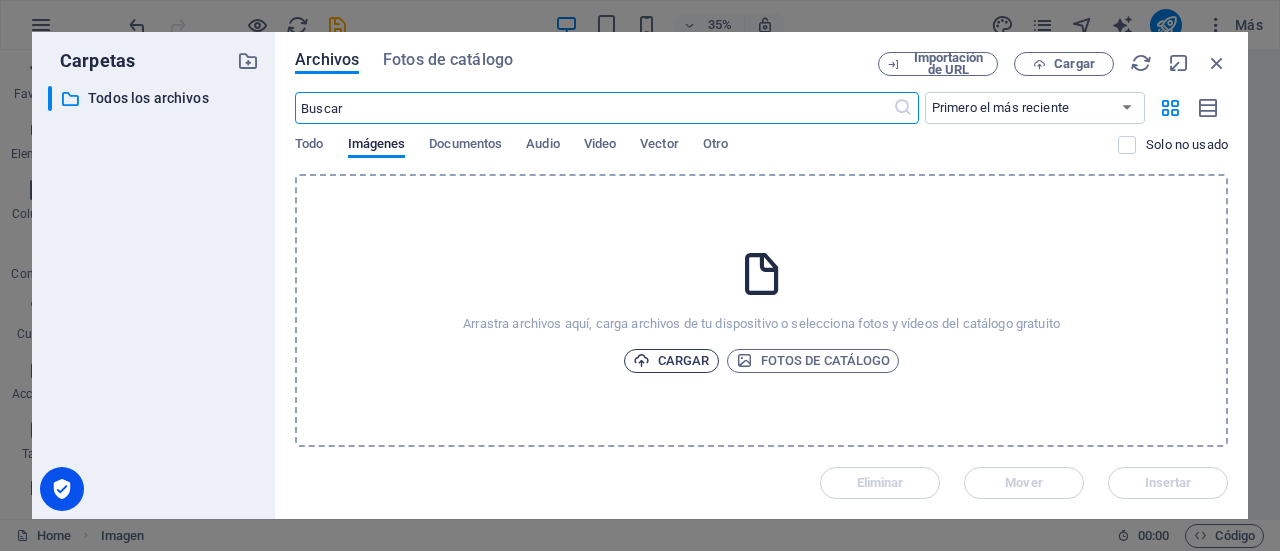 click on "Cargar" at bounding box center (671, 361) 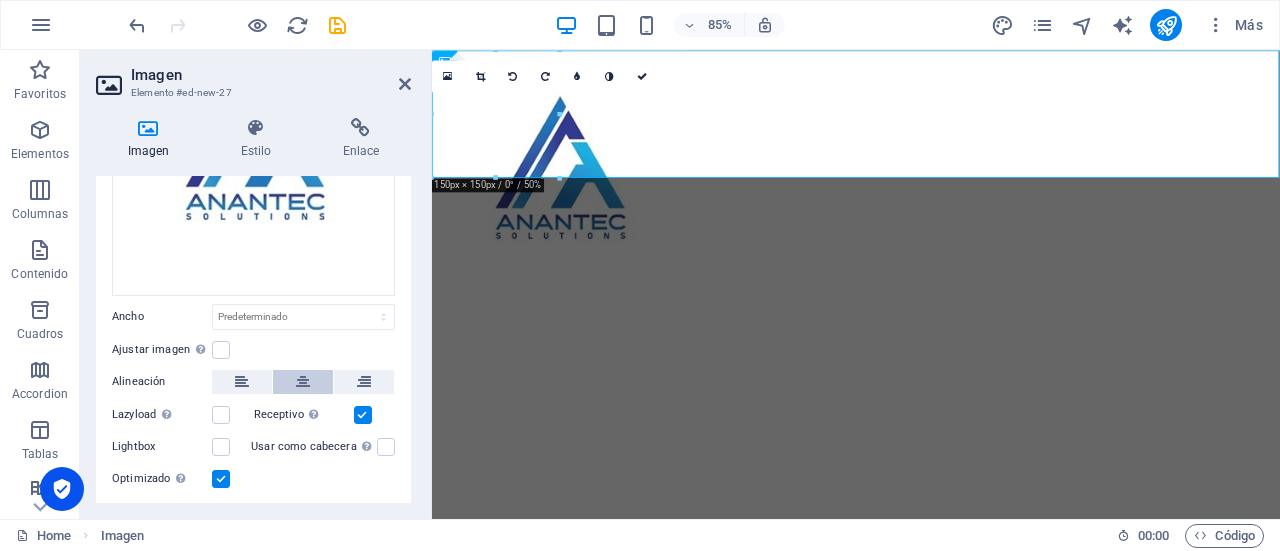 scroll, scrollTop: 300, scrollLeft: 0, axis: vertical 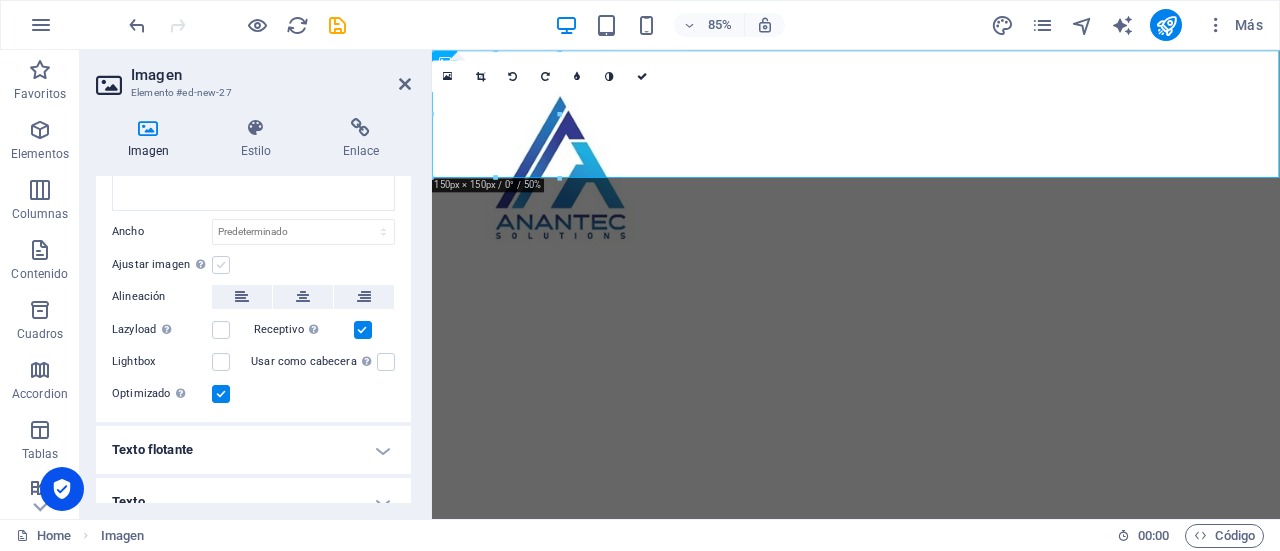 click at bounding box center (221, 265) 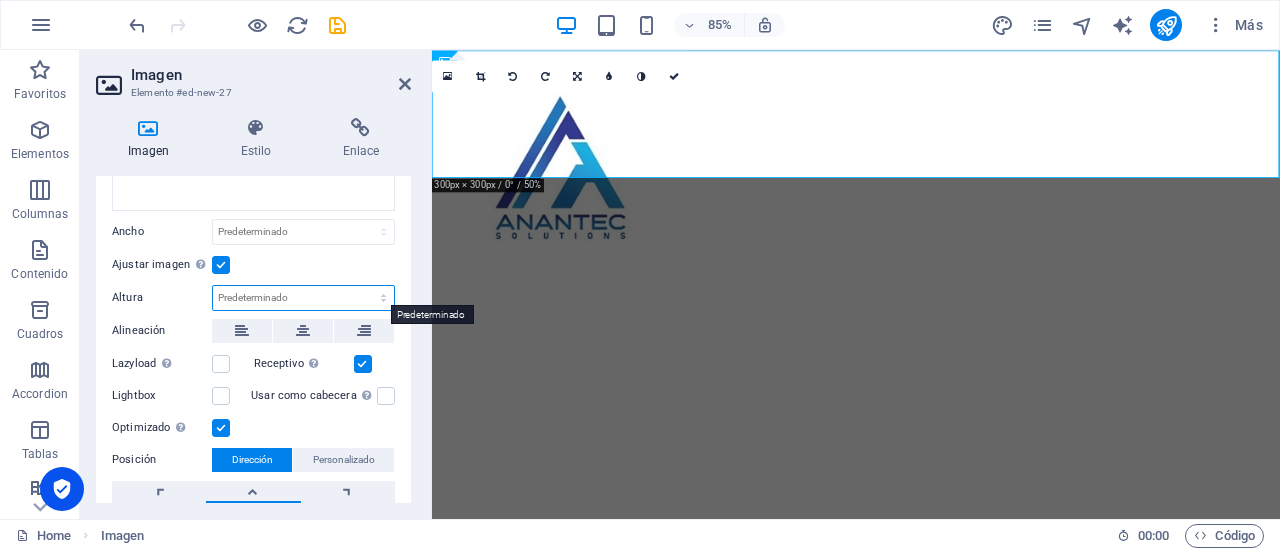 click on "Predeterminado automático px" at bounding box center [303, 298] 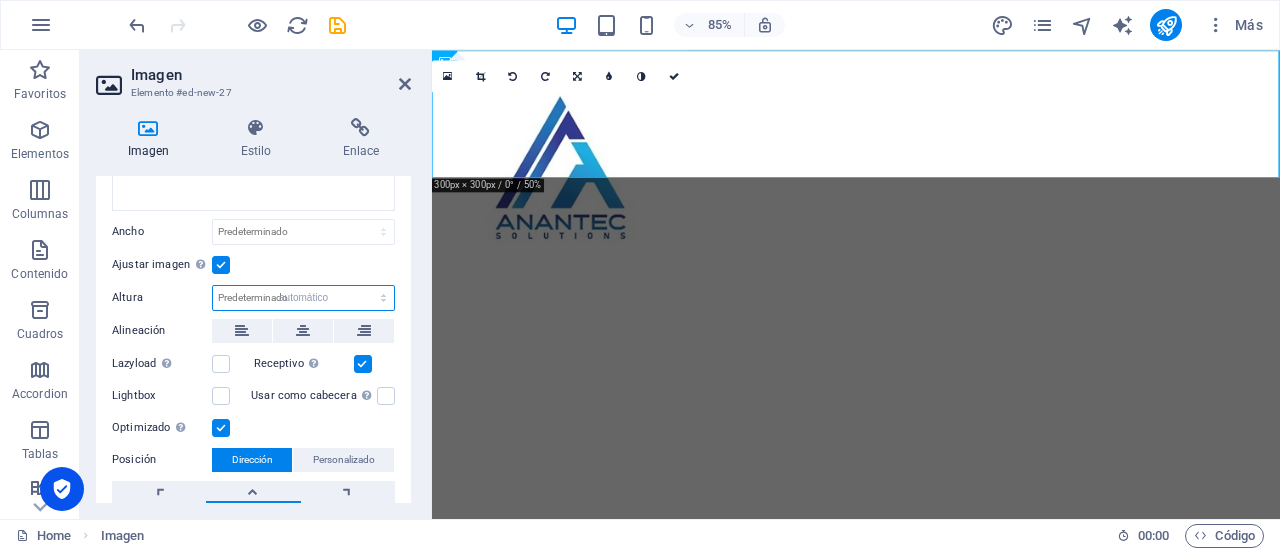 click on "Predeterminado automático px" at bounding box center (303, 298) 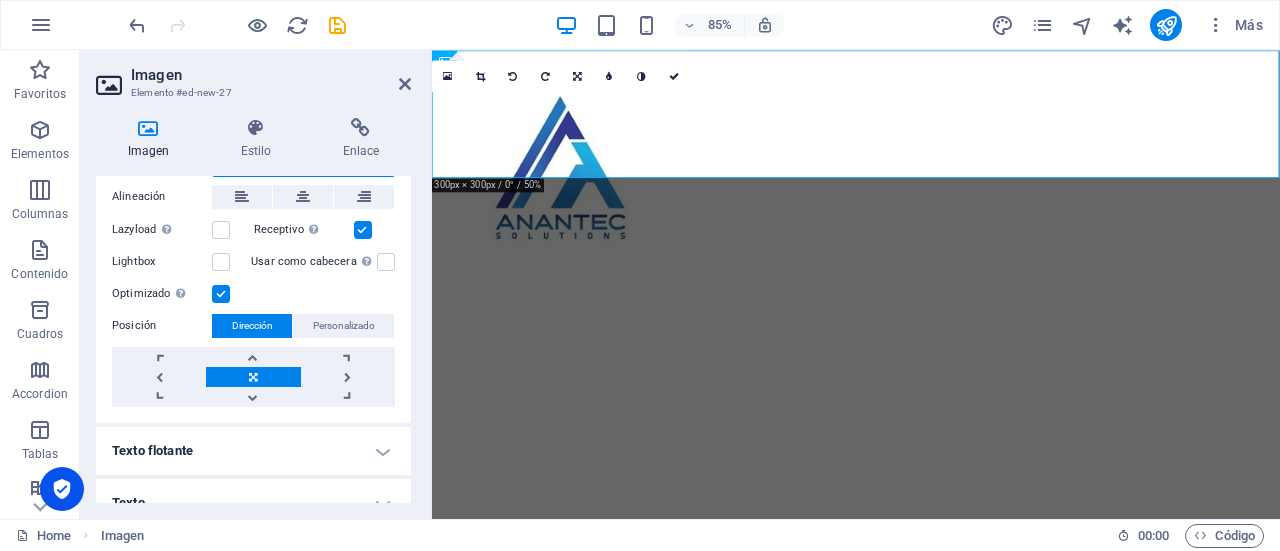 scroll, scrollTop: 452, scrollLeft: 0, axis: vertical 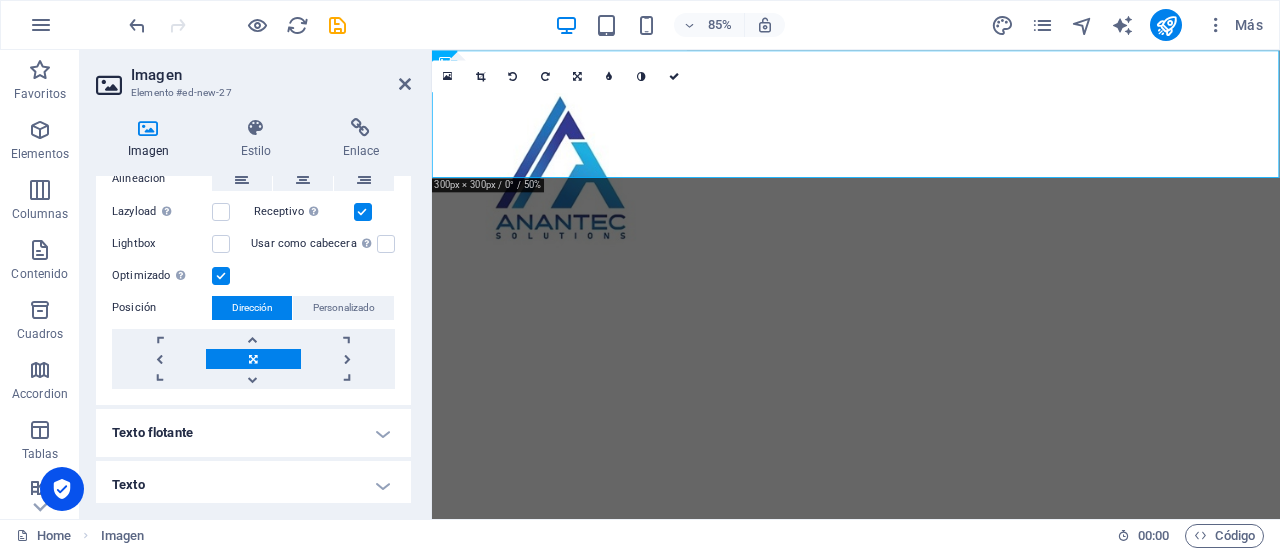 click on "Texto flotante" at bounding box center [253, 433] 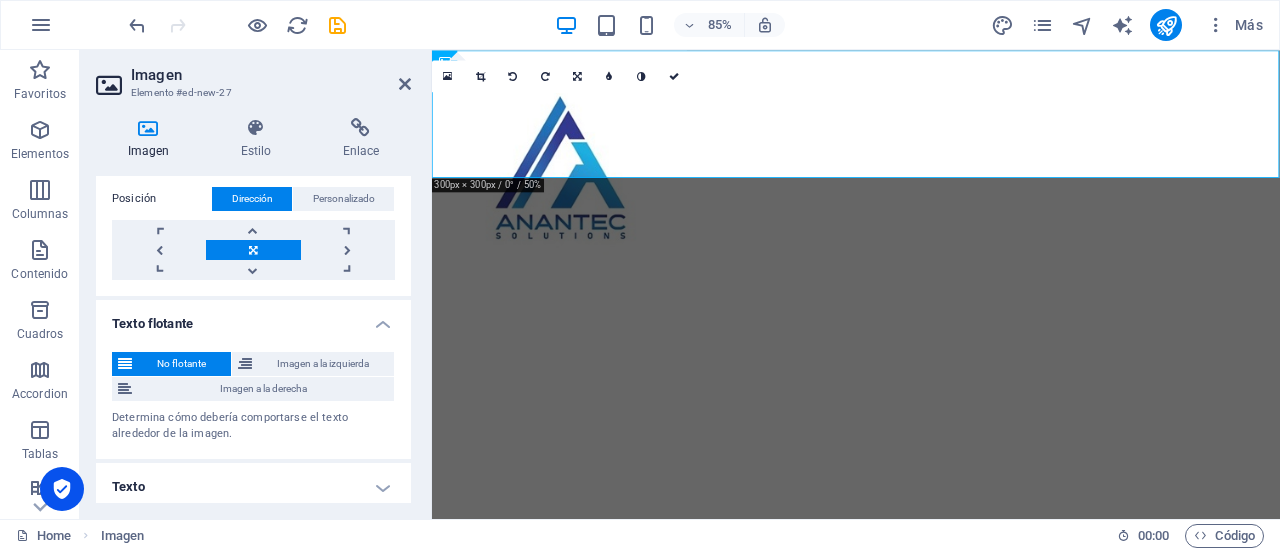 scroll, scrollTop: 563, scrollLeft: 0, axis: vertical 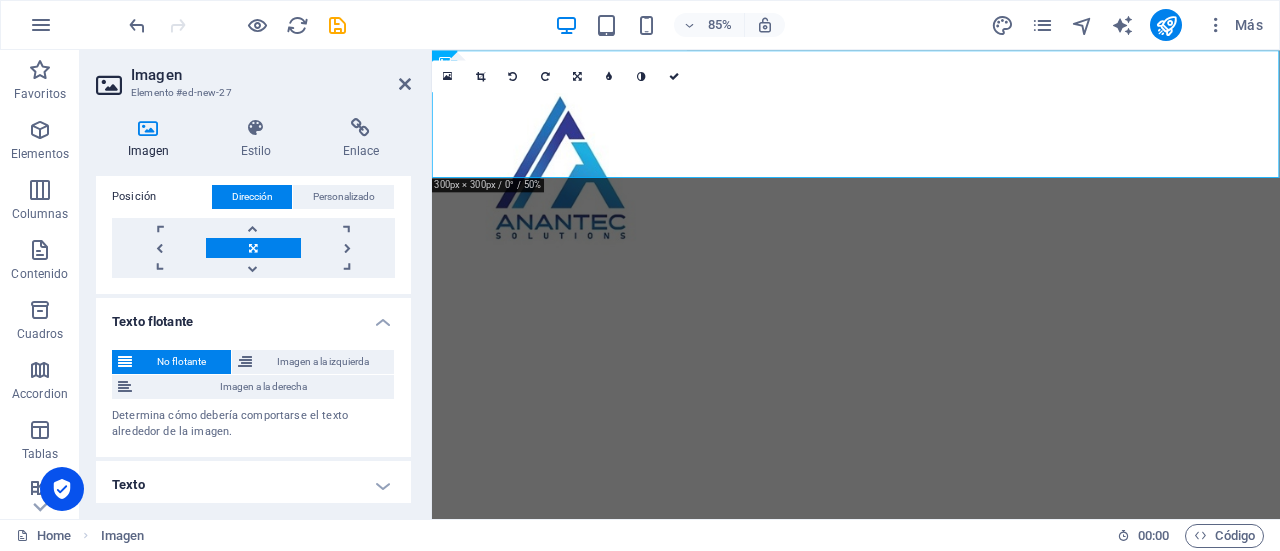 click on "Texto" at bounding box center [253, 485] 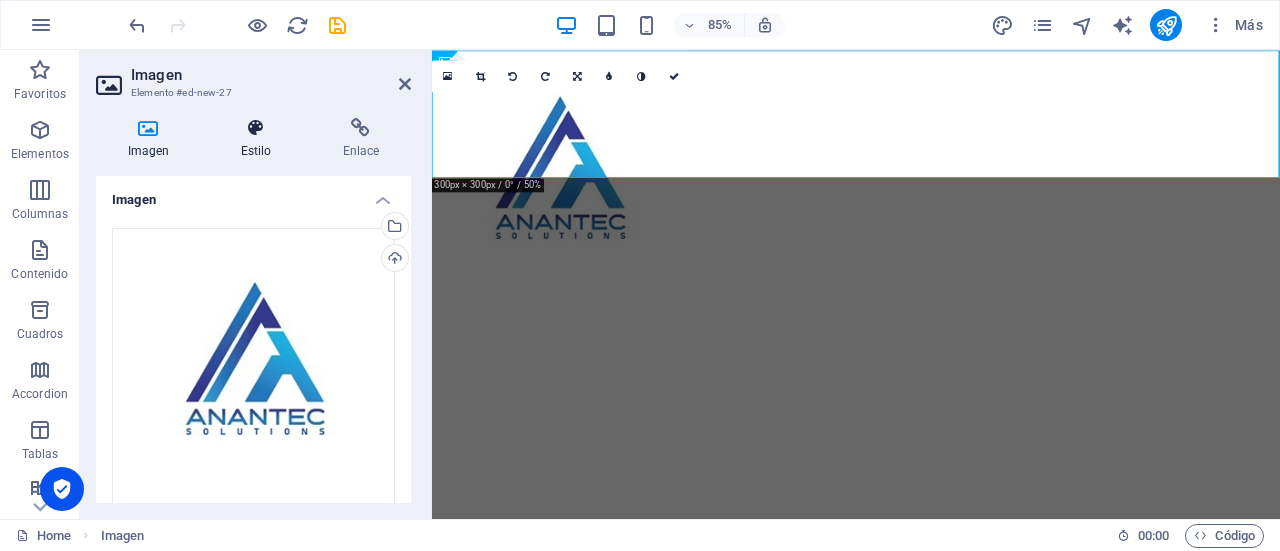 scroll, scrollTop: 0, scrollLeft: 0, axis: both 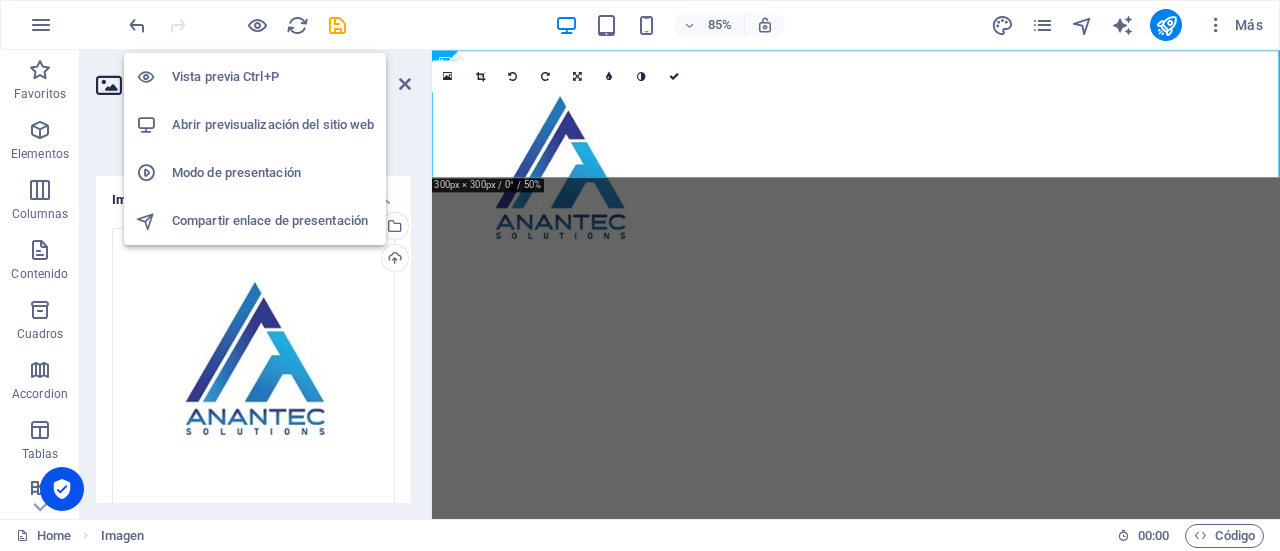 click on "Vista previa Ctrl+P" at bounding box center (255, 77) 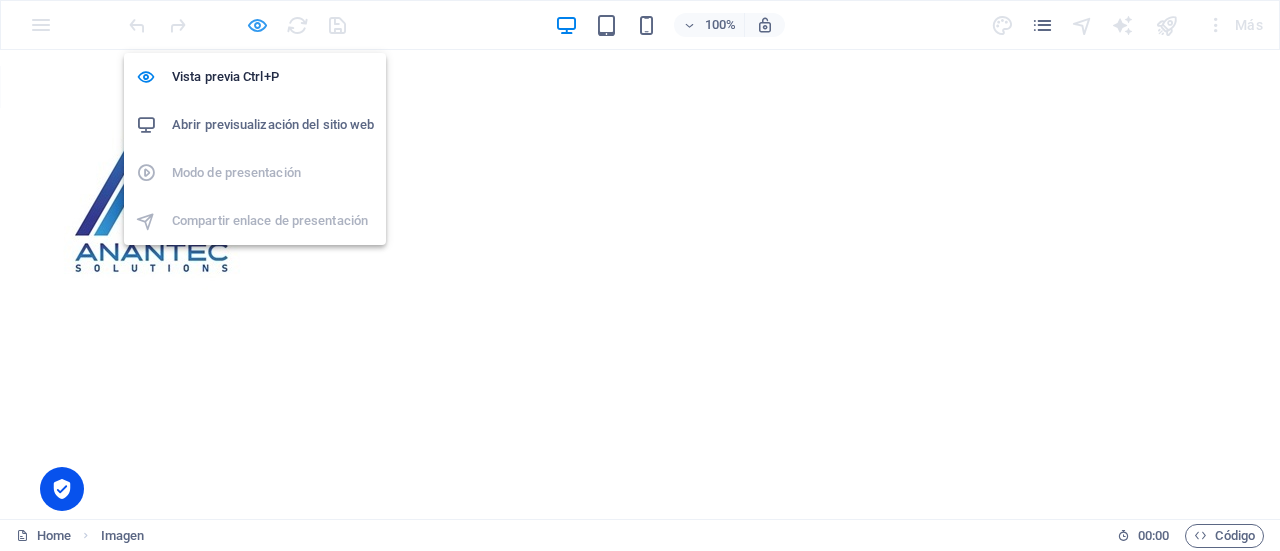 click at bounding box center (257, 25) 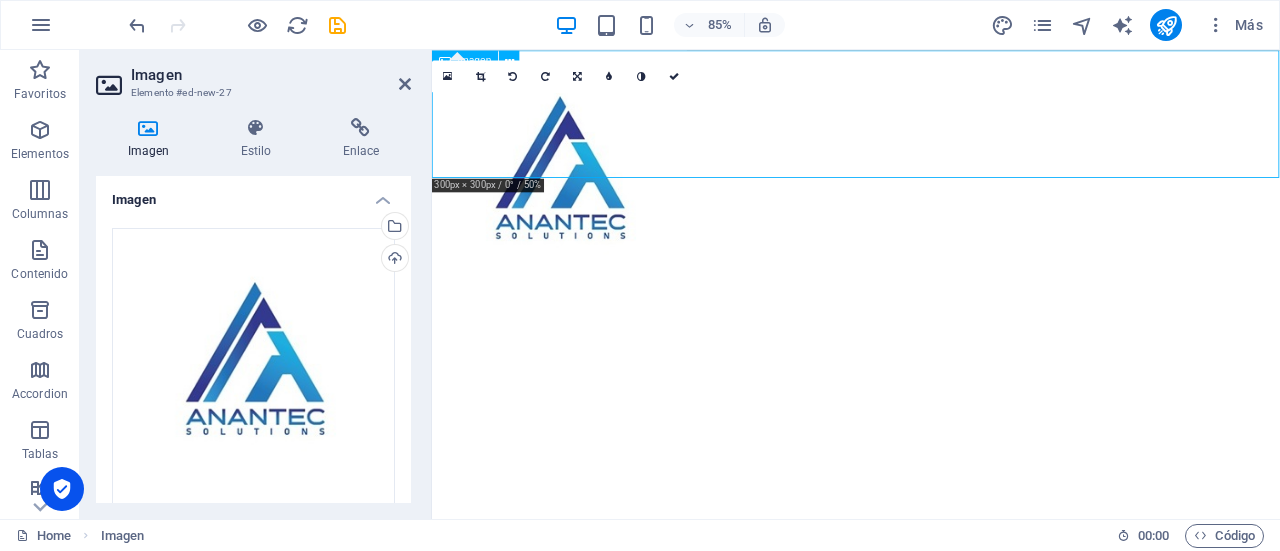 drag, startPoint x: 504, startPoint y: 142, endPoint x: 653, endPoint y: 142, distance: 149 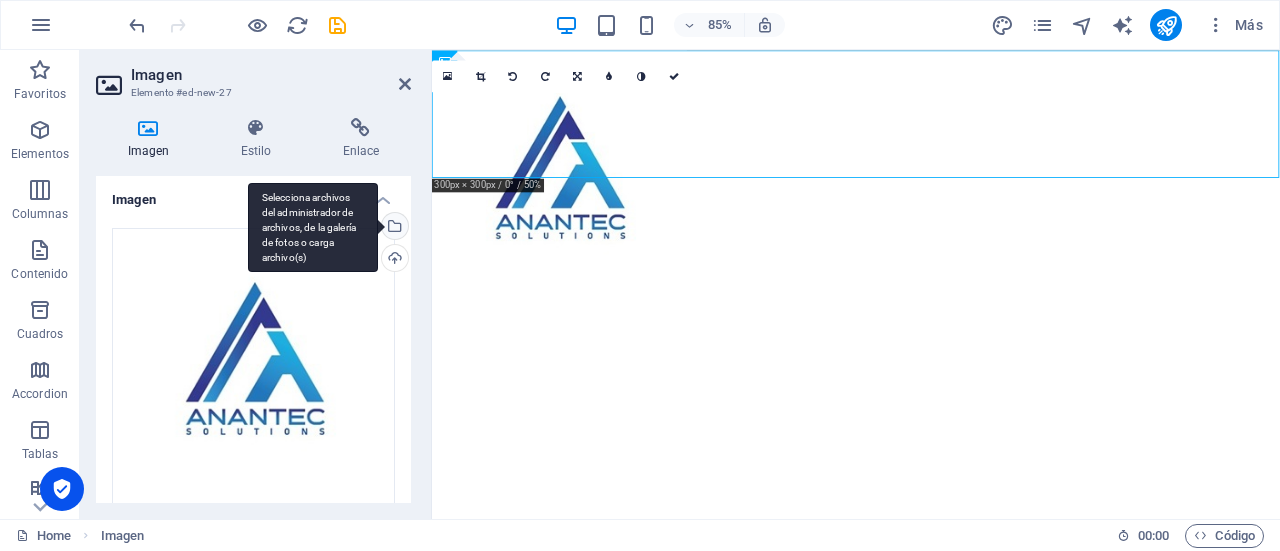 click on "Selecciona archivos del administrador de archivos, de la galería de fotos o carga archivo(s)" at bounding box center (393, 228) 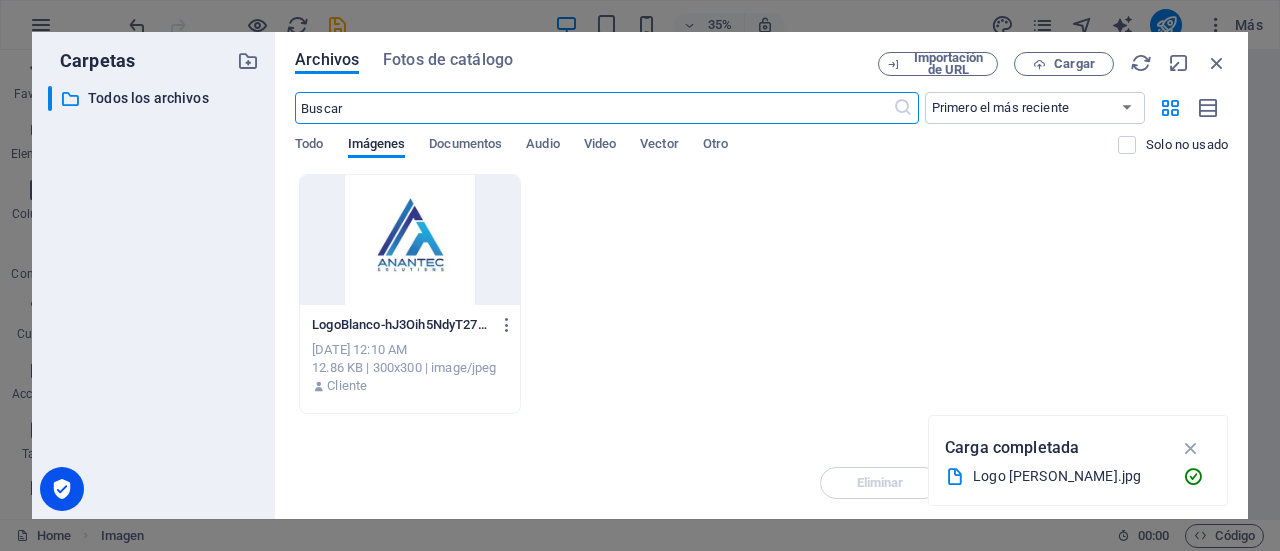 click at bounding box center [410, 240] 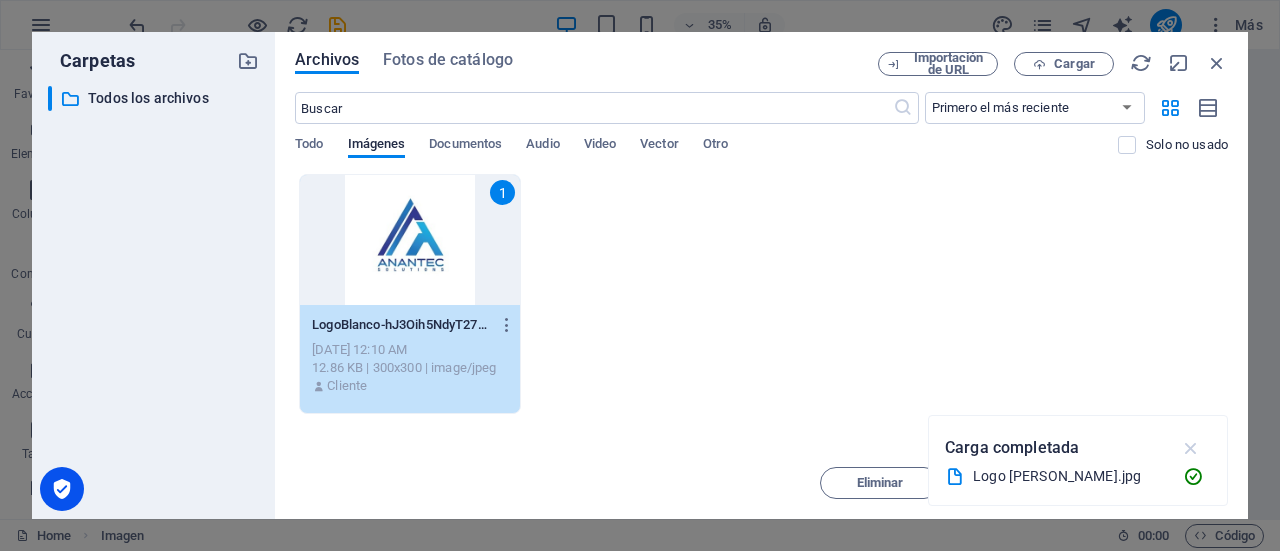 click at bounding box center [1191, 448] 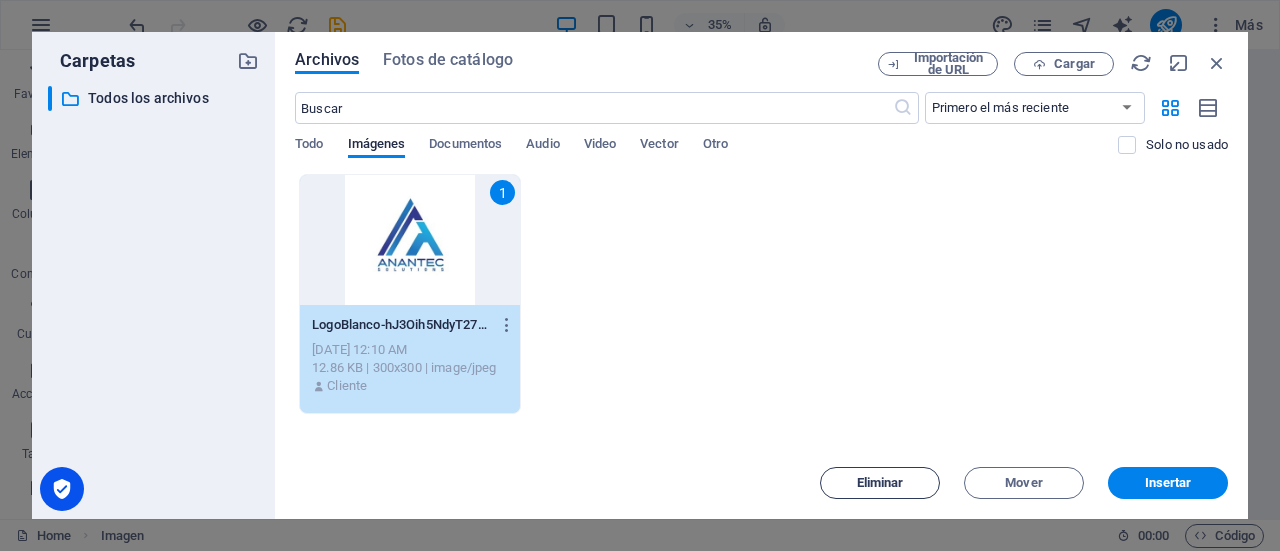 click on "Eliminar" at bounding box center [880, 483] 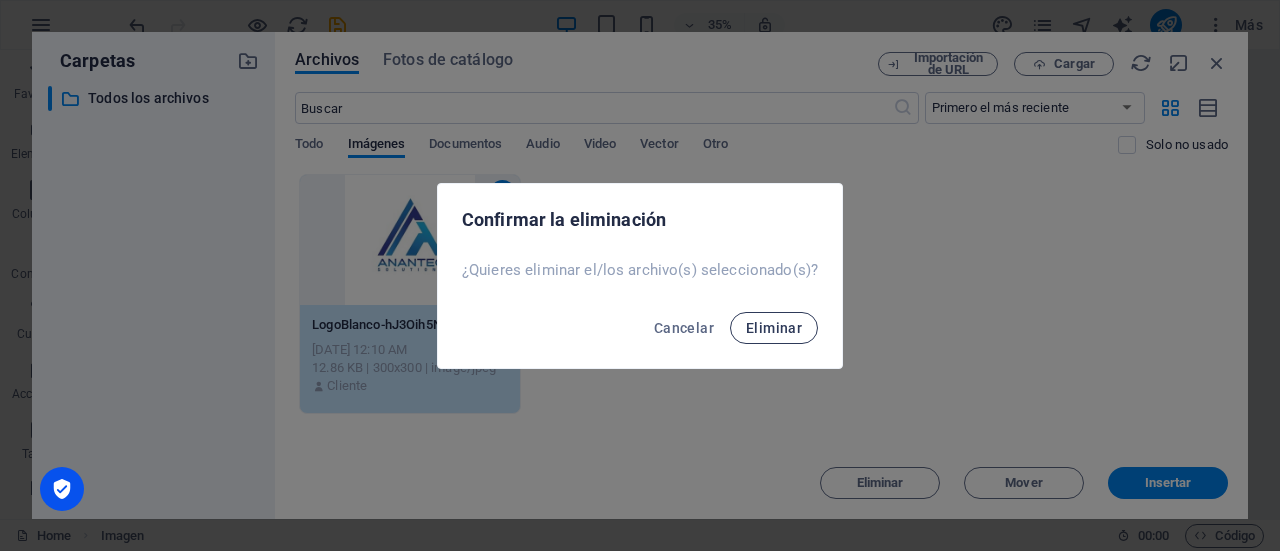 click on "Eliminar" at bounding box center (774, 328) 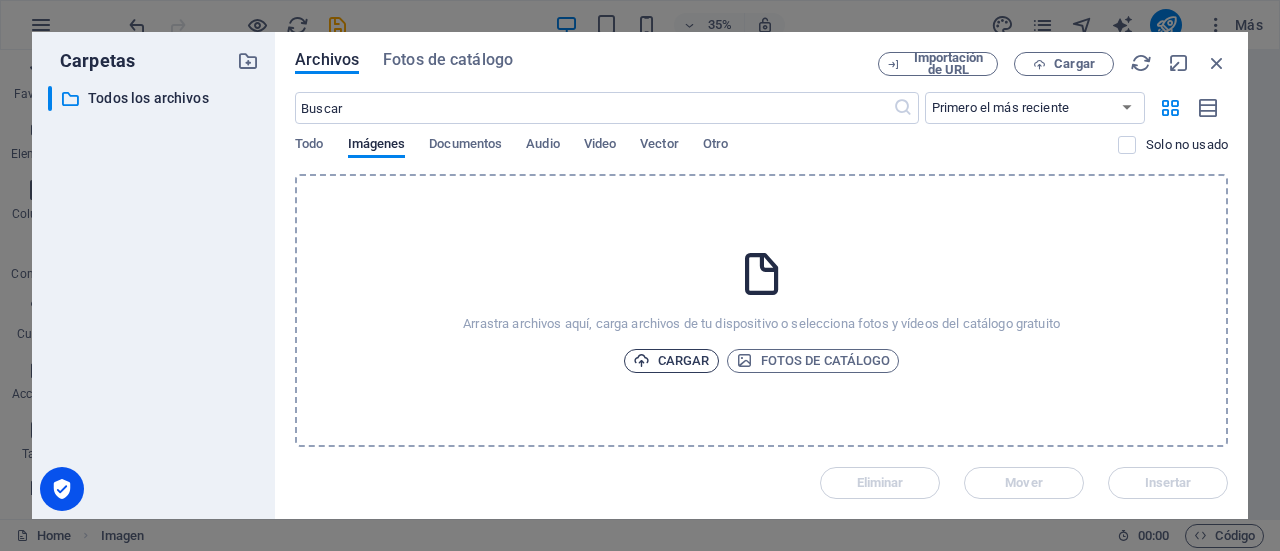 click on "Cargar" at bounding box center (671, 361) 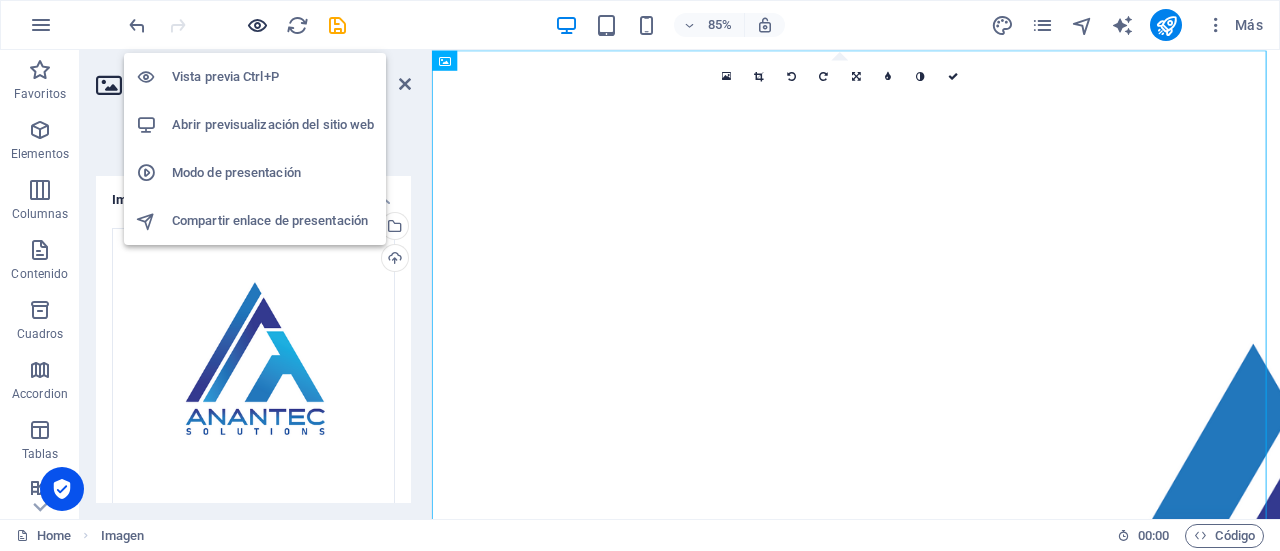 click at bounding box center [257, 25] 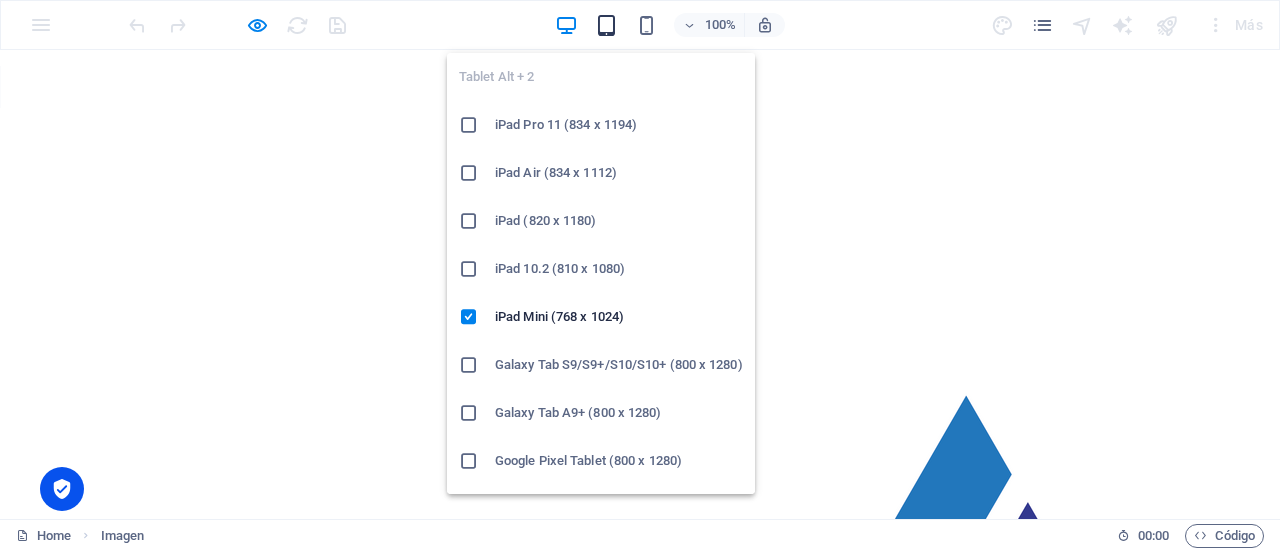click at bounding box center [606, 25] 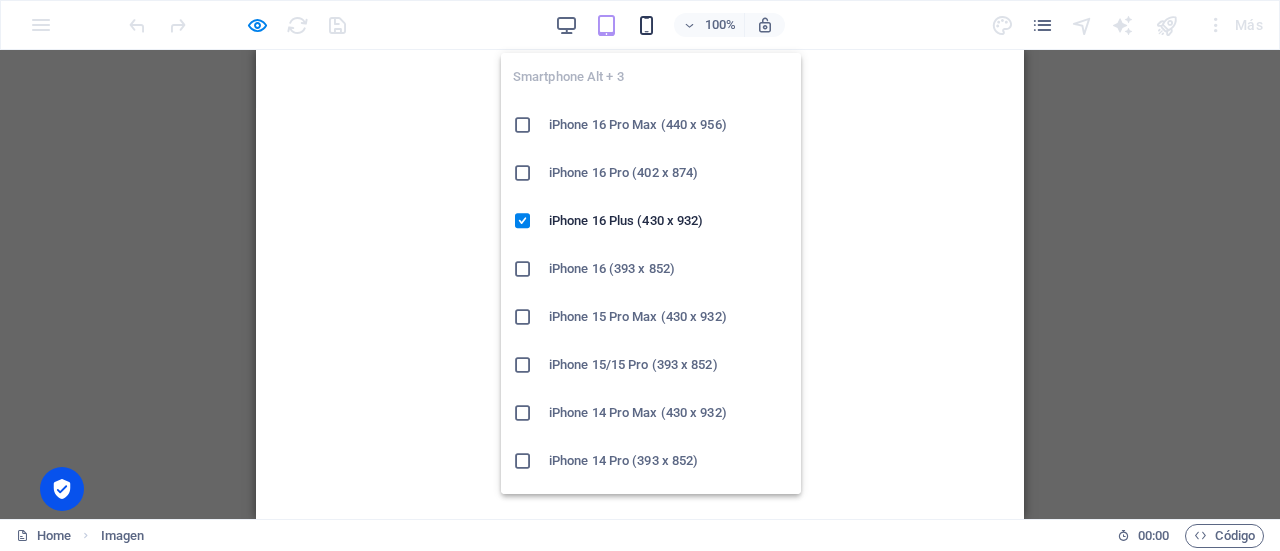 click at bounding box center (646, 25) 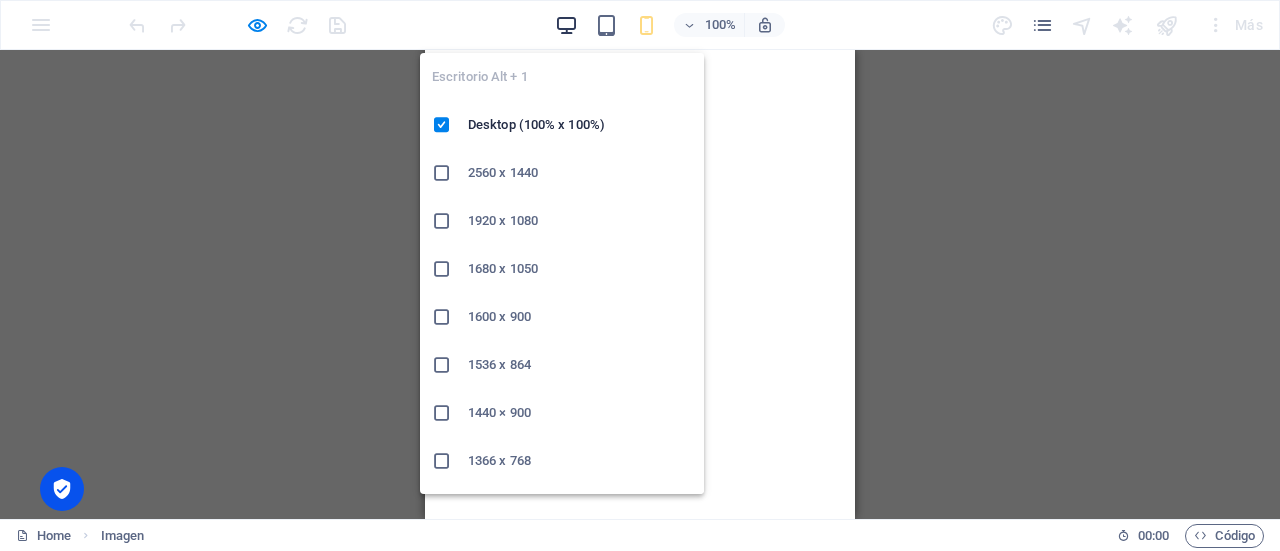 click at bounding box center [566, 25] 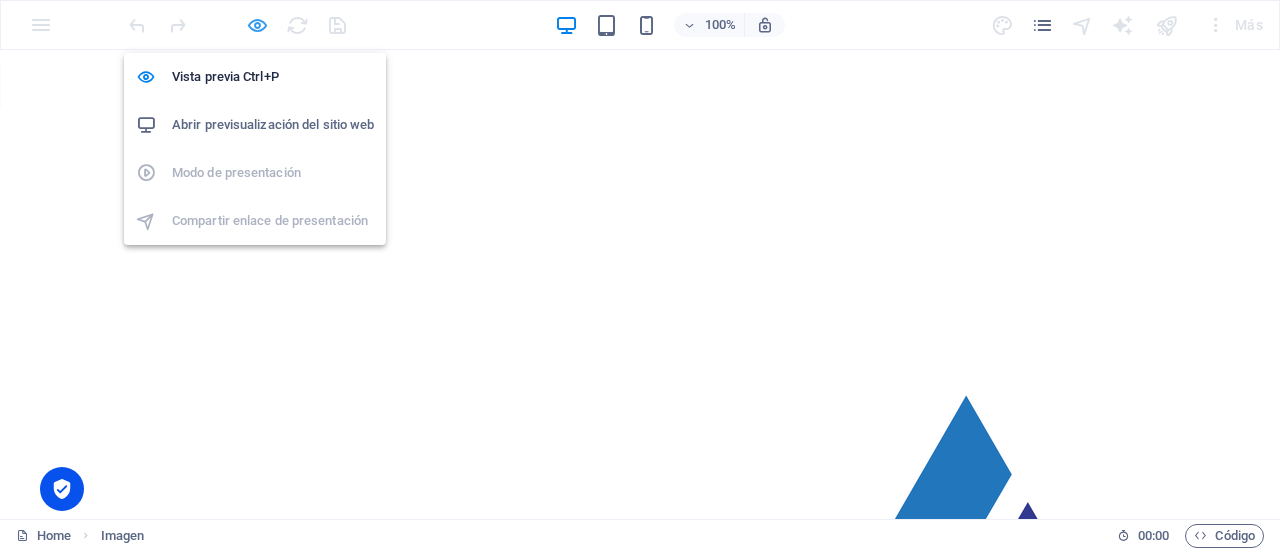 click at bounding box center (257, 25) 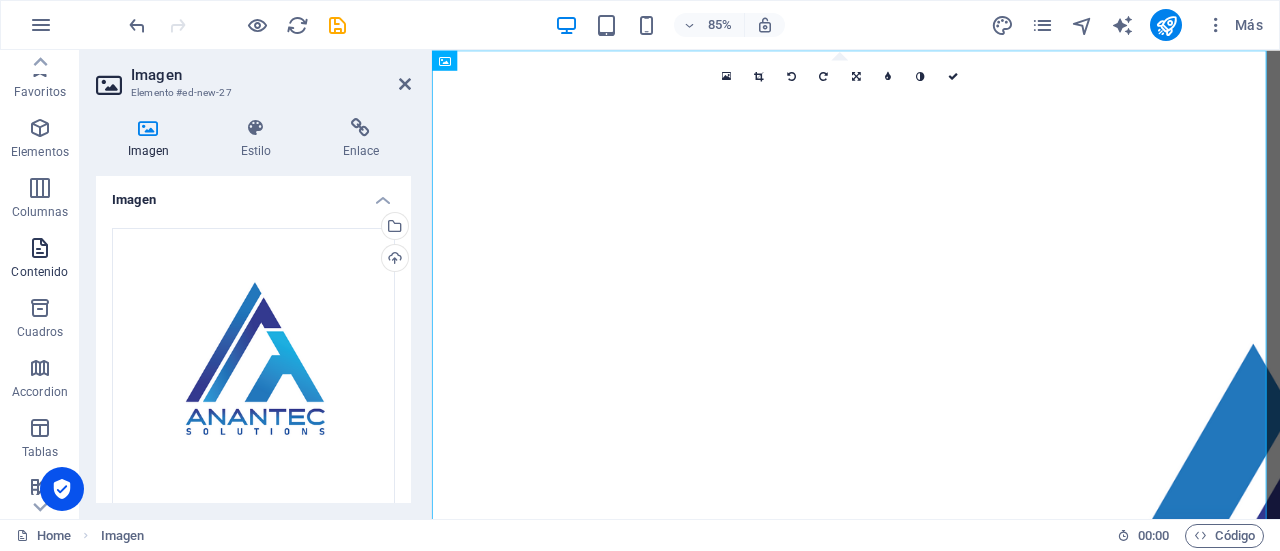 scroll, scrollTop: 0, scrollLeft: 0, axis: both 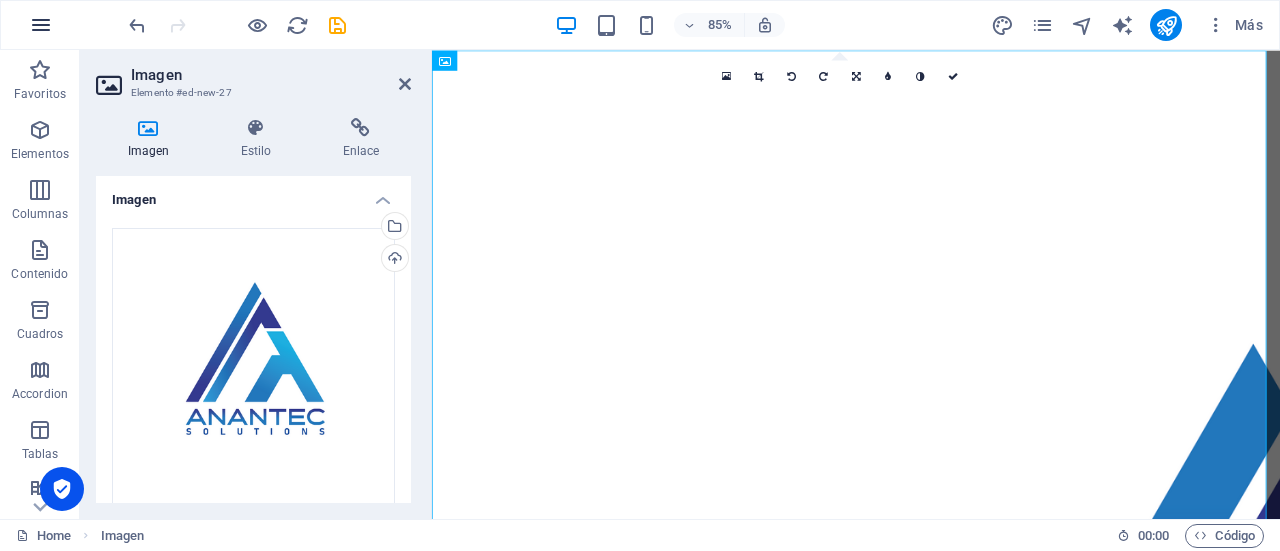 click at bounding box center [41, 25] 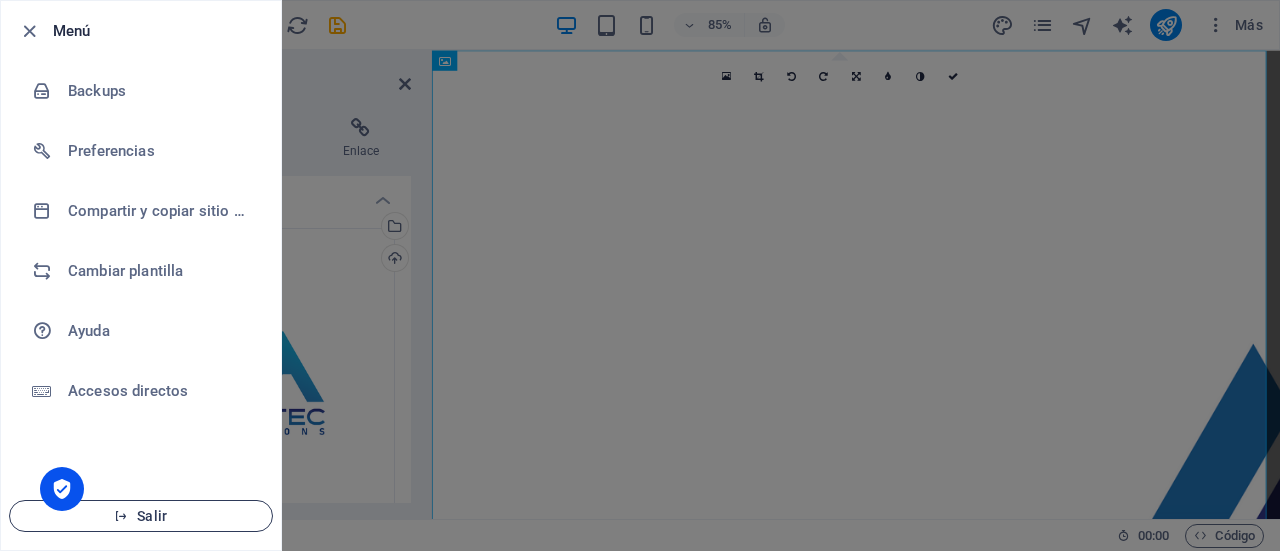 click on "Salir" at bounding box center (141, 516) 